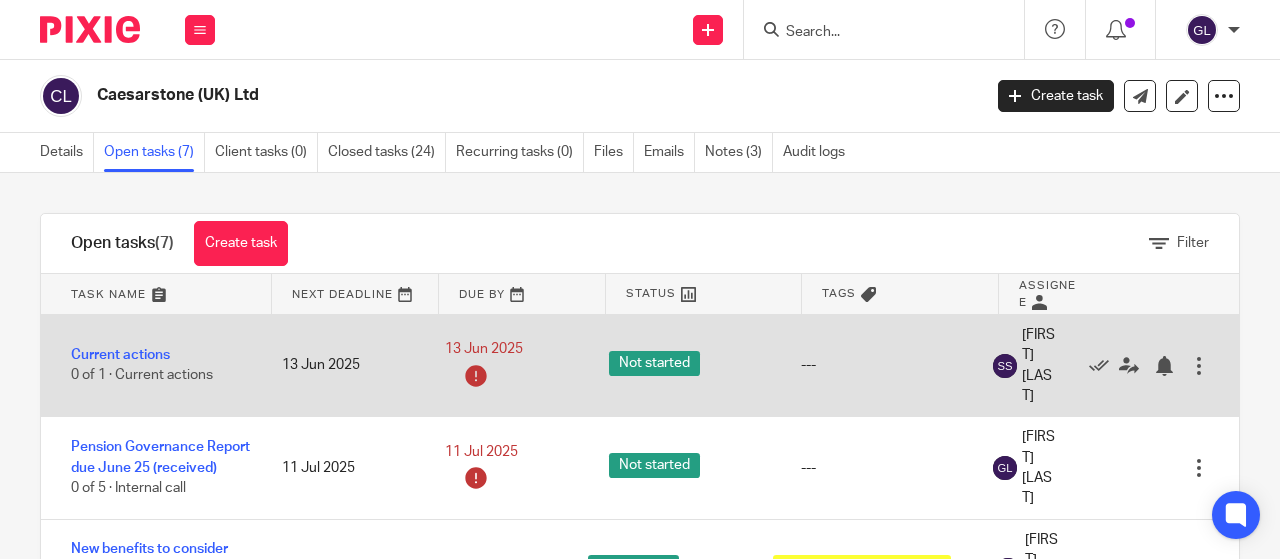 scroll, scrollTop: 0, scrollLeft: 0, axis: both 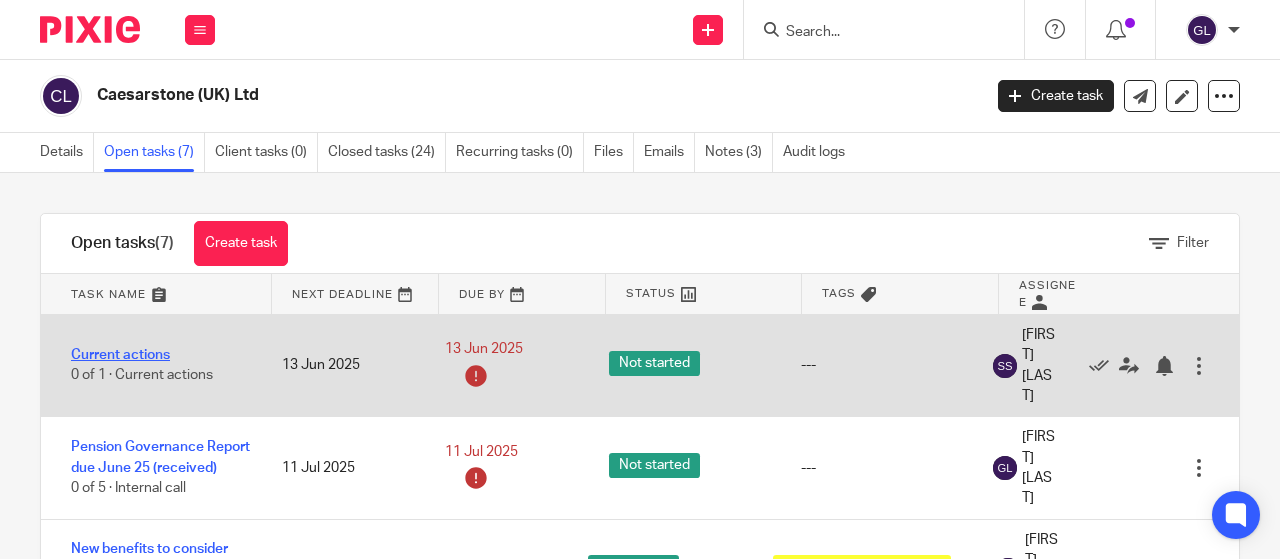 click on "Current actions" at bounding box center [120, 355] 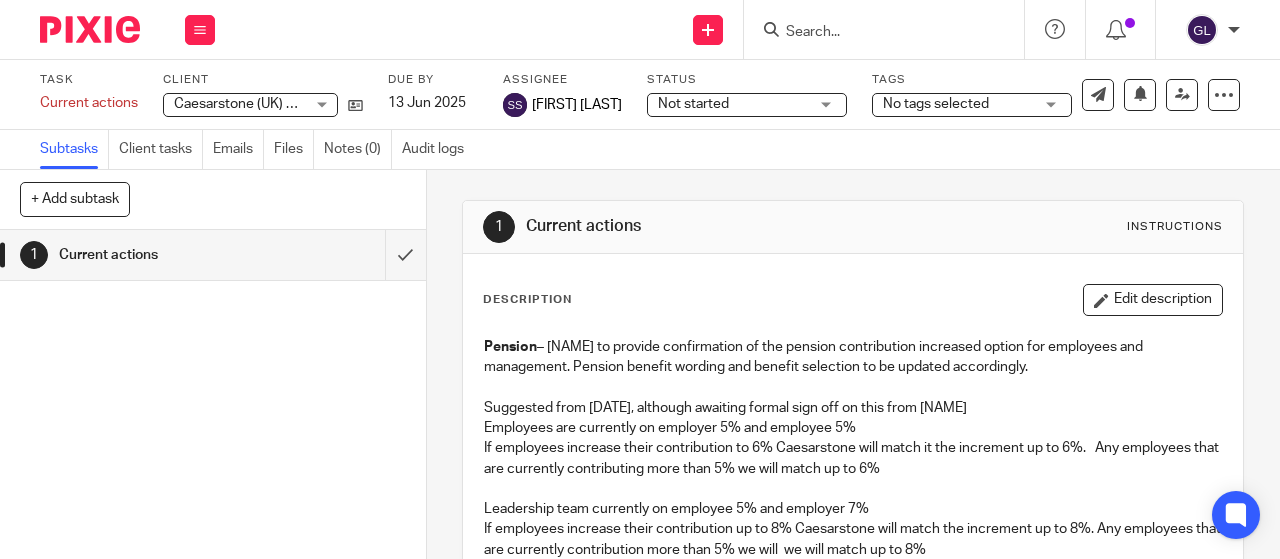 scroll, scrollTop: 0, scrollLeft: 0, axis: both 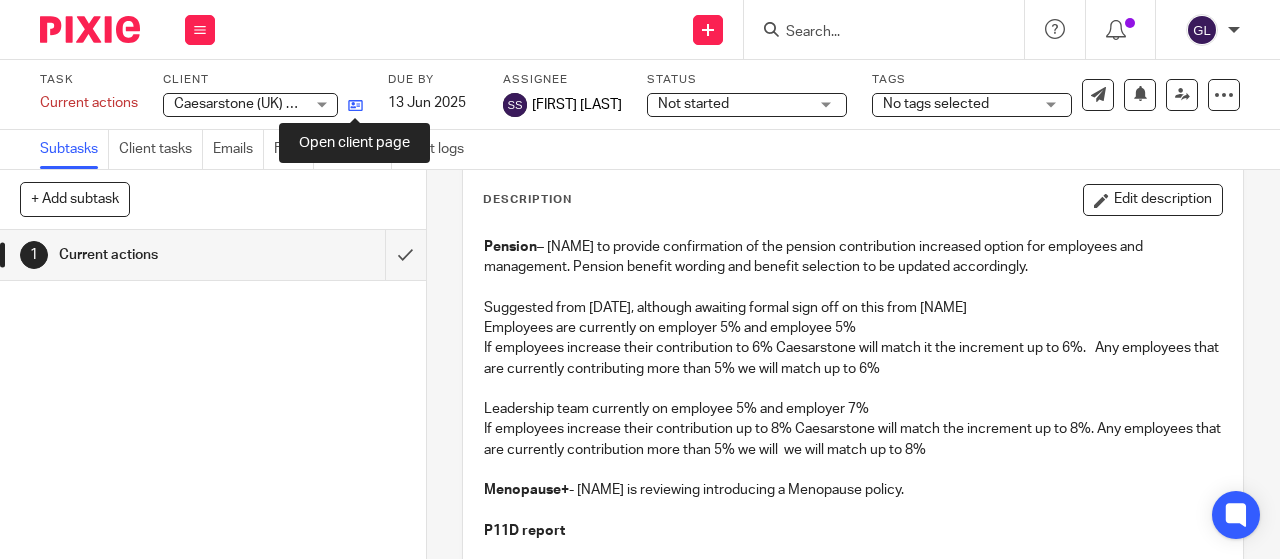 click at bounding box center (355, 105) 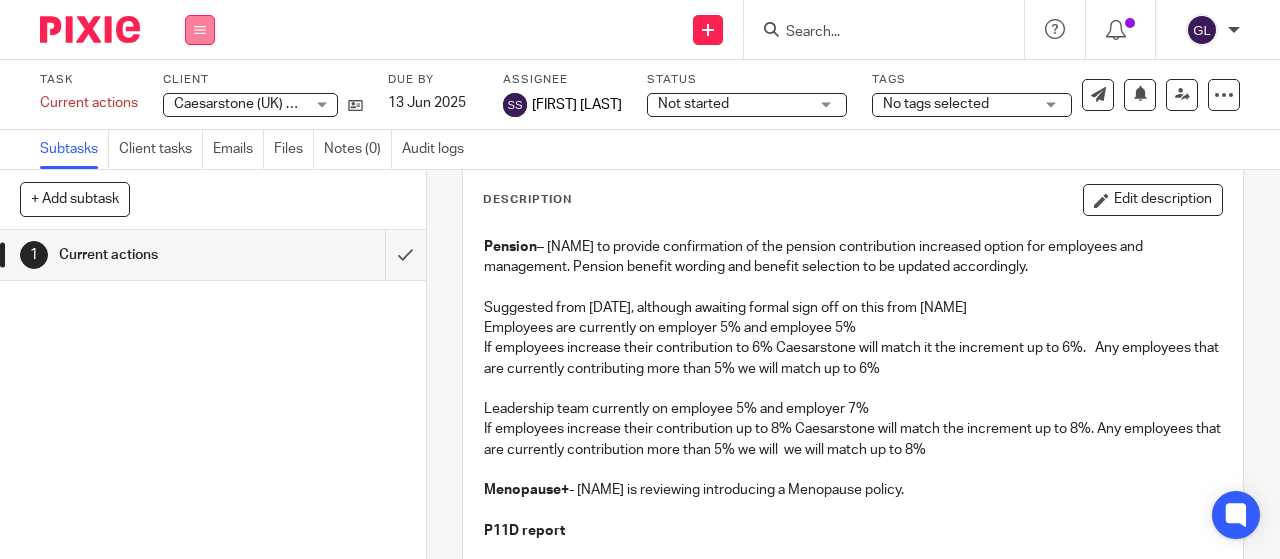 click at bounding box center (200, 30) 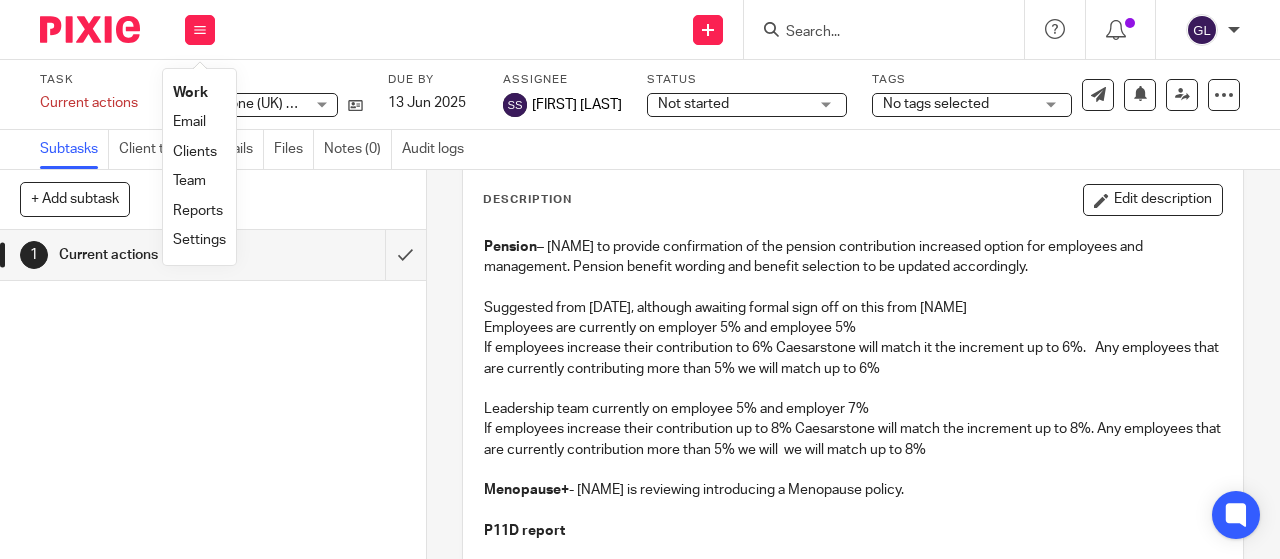 click on "Work" at bounding box center (190, 93) 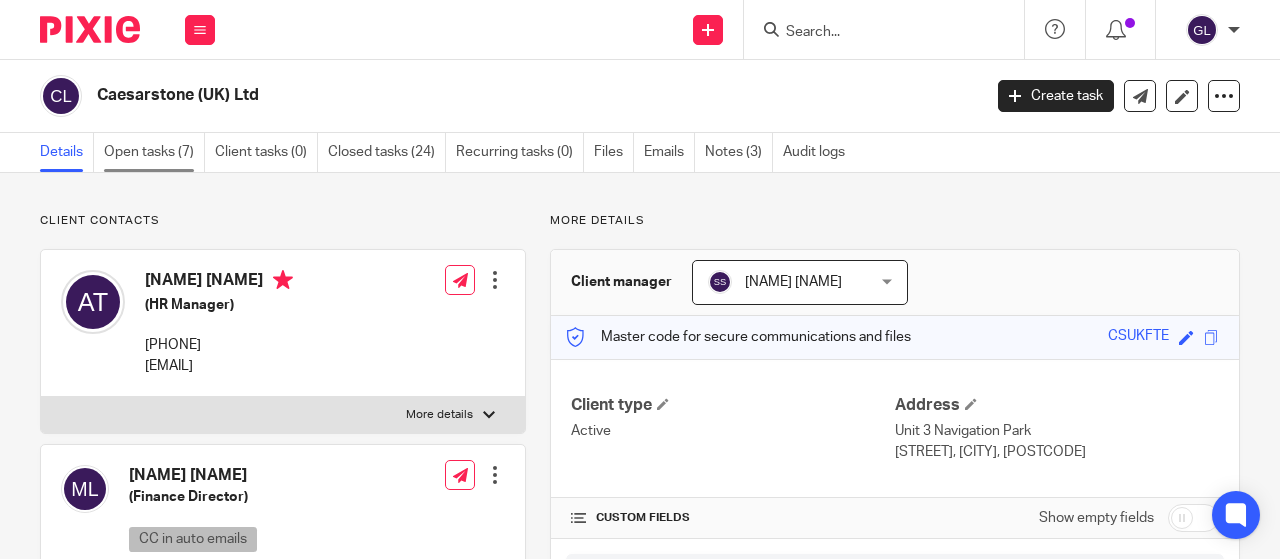 scroll, scrollTop: 0, scrollLeft: 0, axis: both 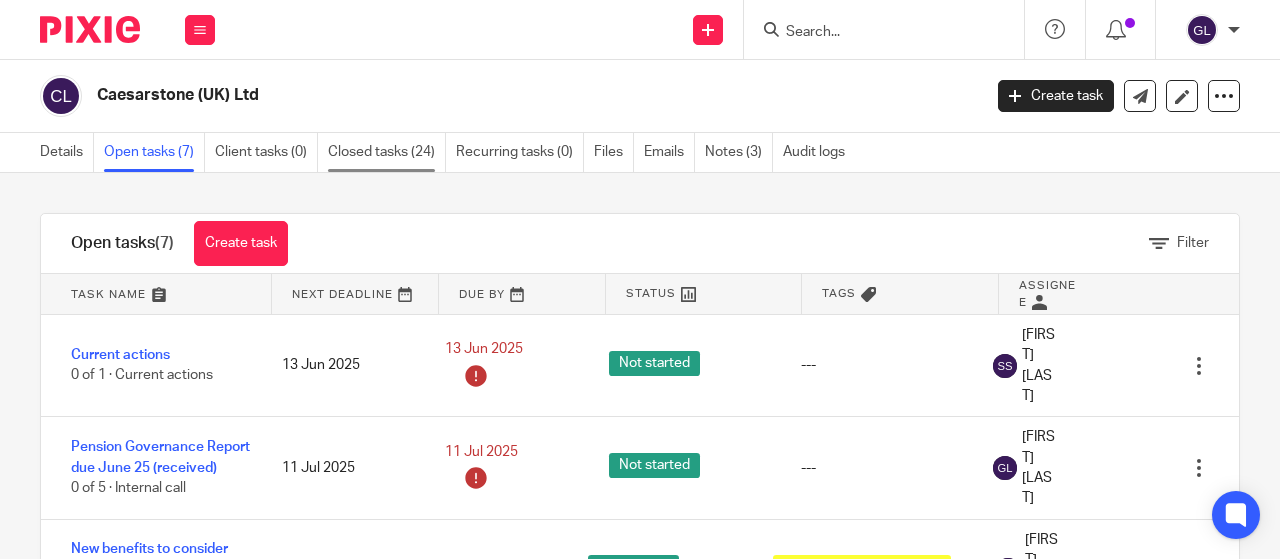 click on "Closed tasks (24)" at bounding box center [387, 152] 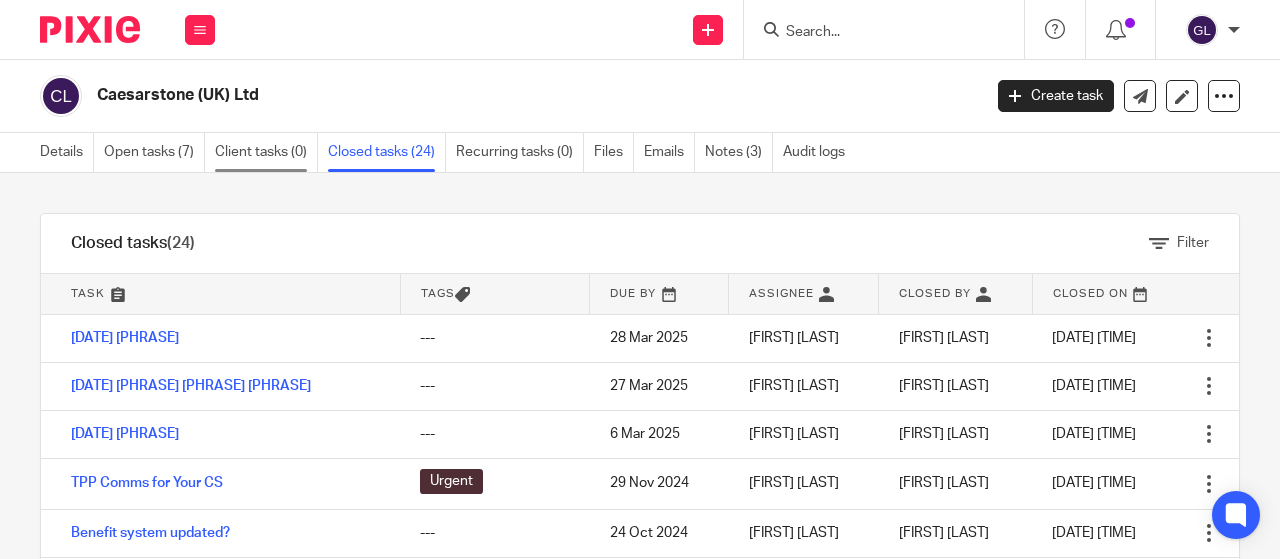 scroll, scrollTop: 0, scrollLeft: 0, axis: both 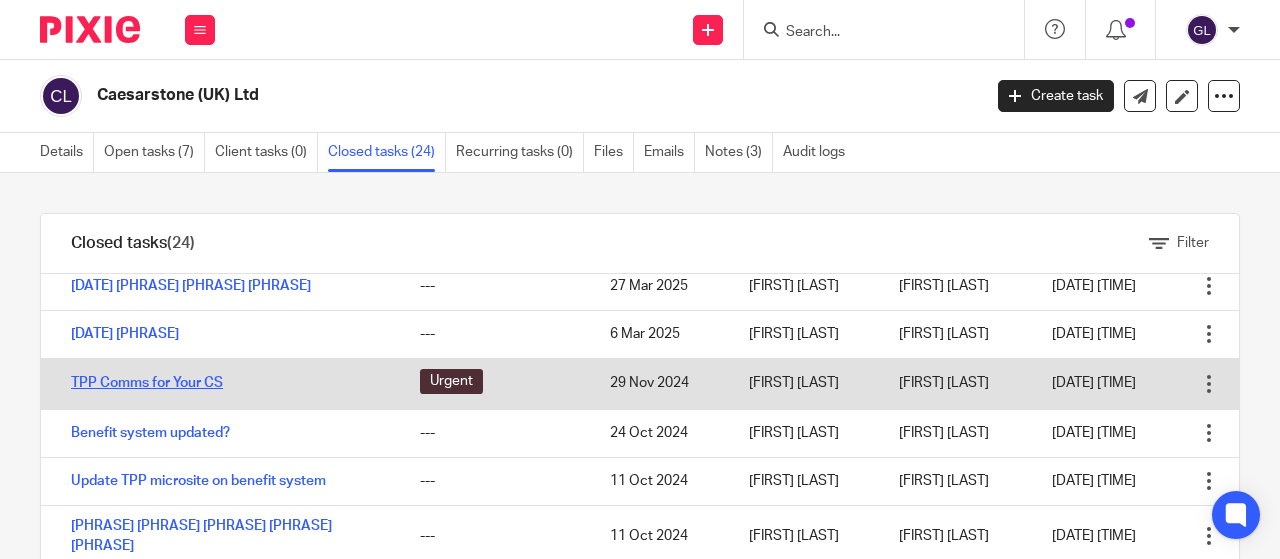click on "TPP Comms for Your CS" at bounding box center (147, 383) 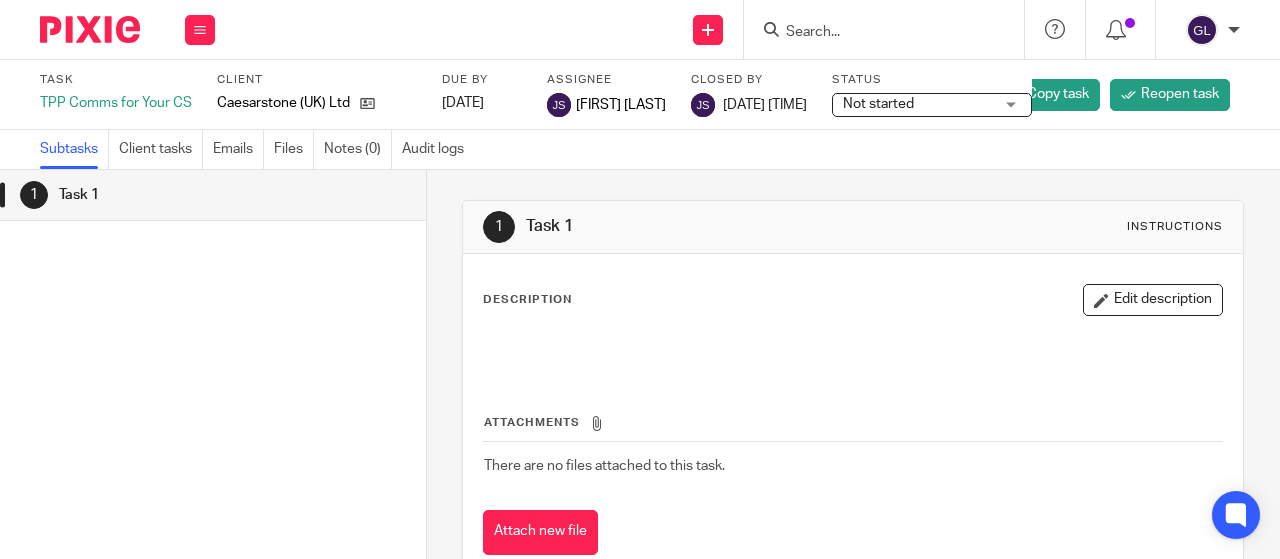 scroll, scrollTop: 0, scrollLeft: 0, axis: both 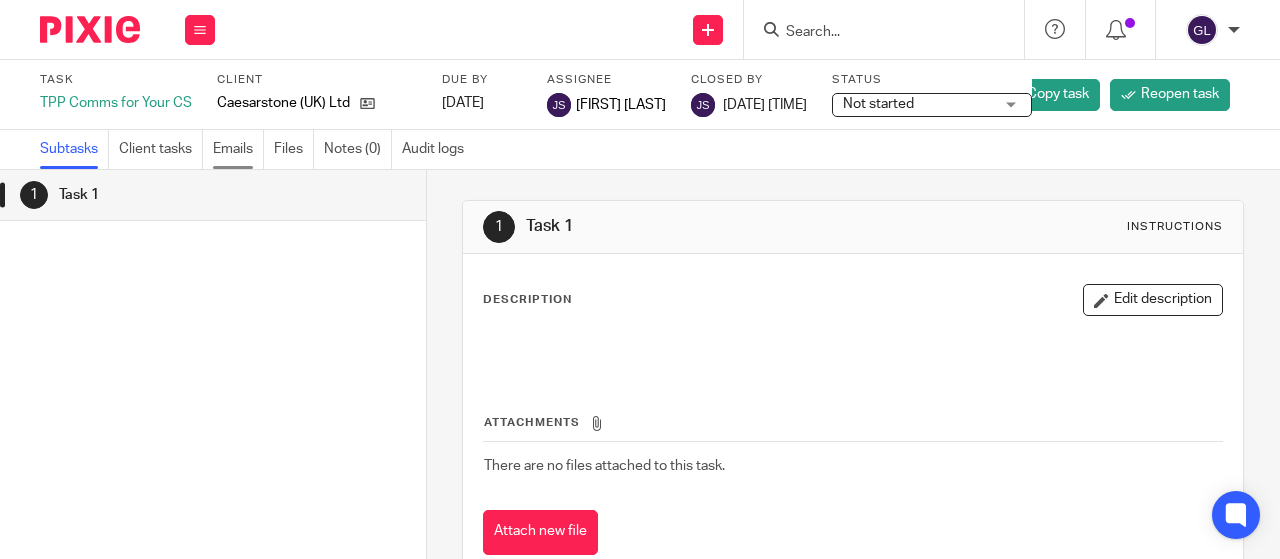 click on "Emails" at bounding box center (238, 149) 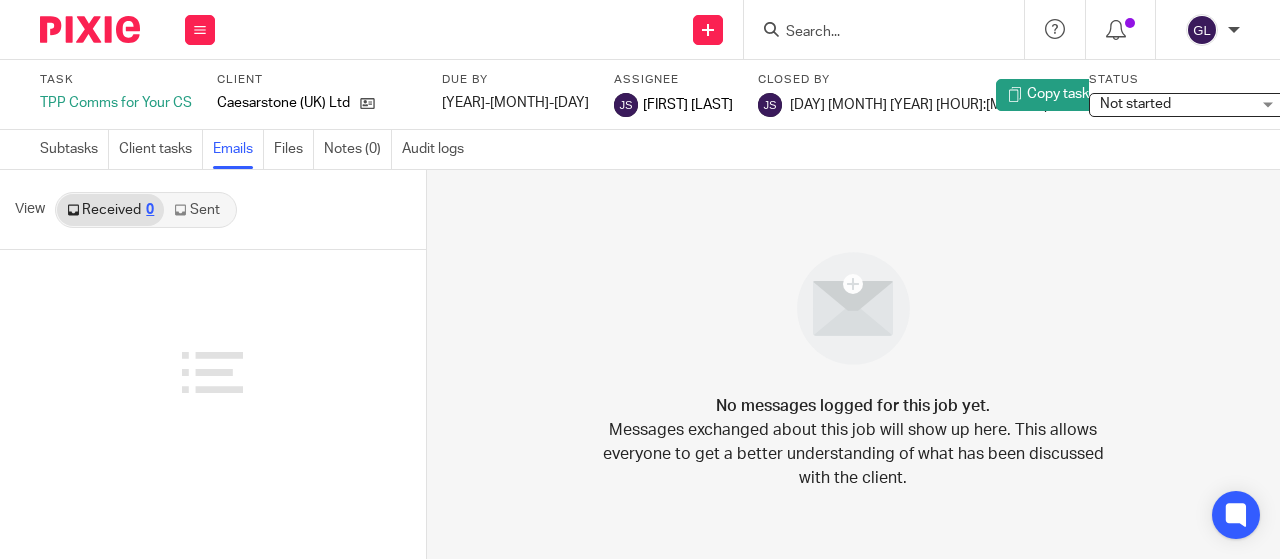 scroll, scrollTop: 0, scrollLeft: 0, axis: both 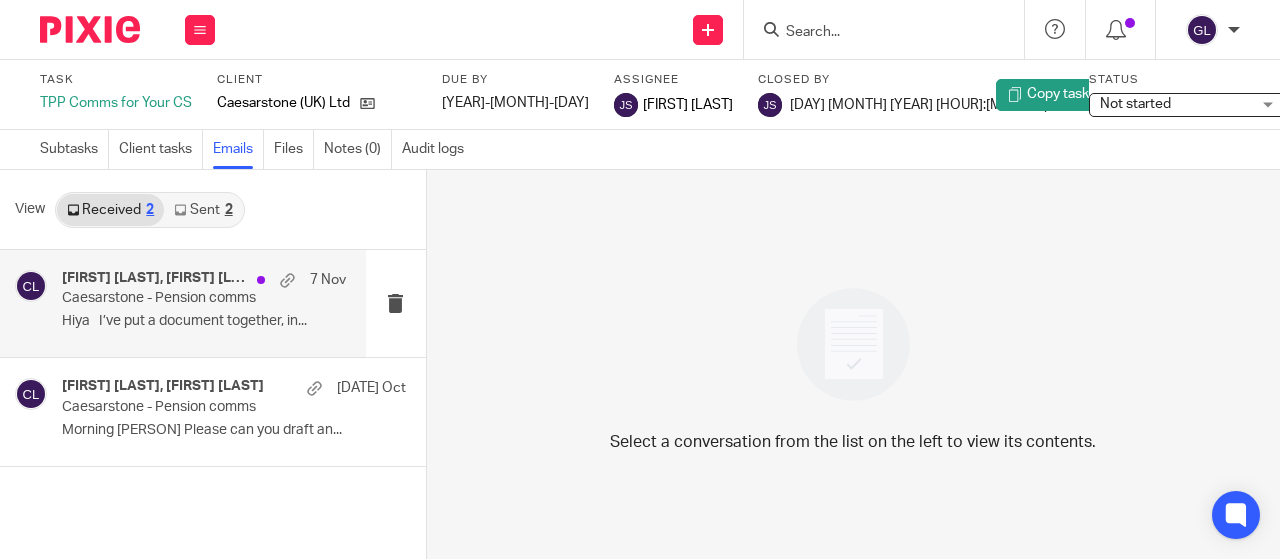 click on "Caesarstone - Pension comms" at bounding box center [175, 298] 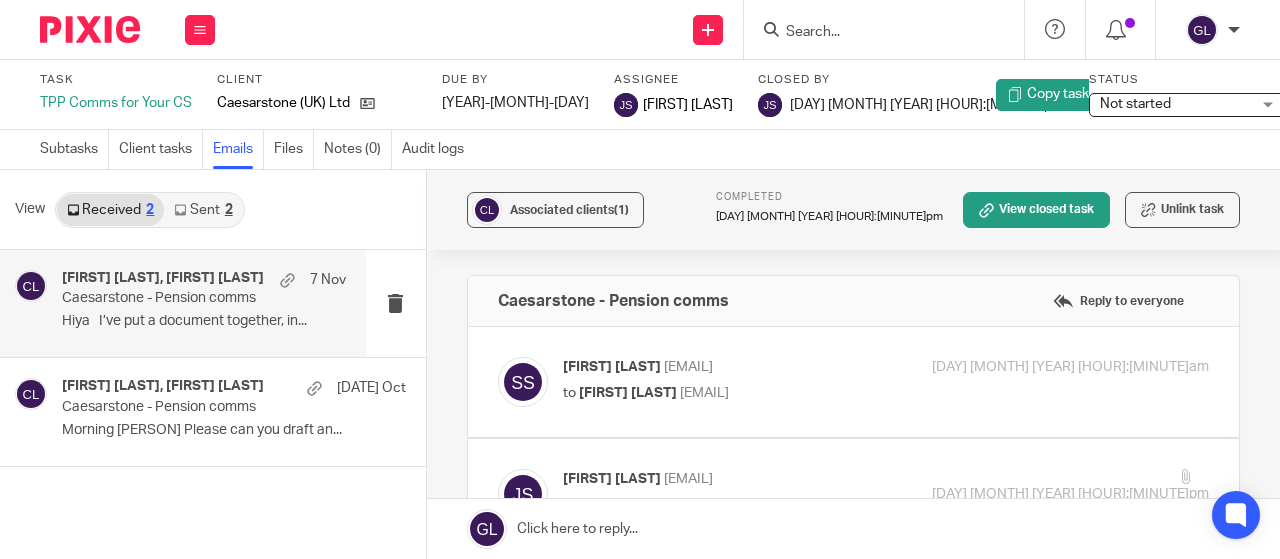 scroll, scrollTop: 0, scrollLeft: 0, axis: both 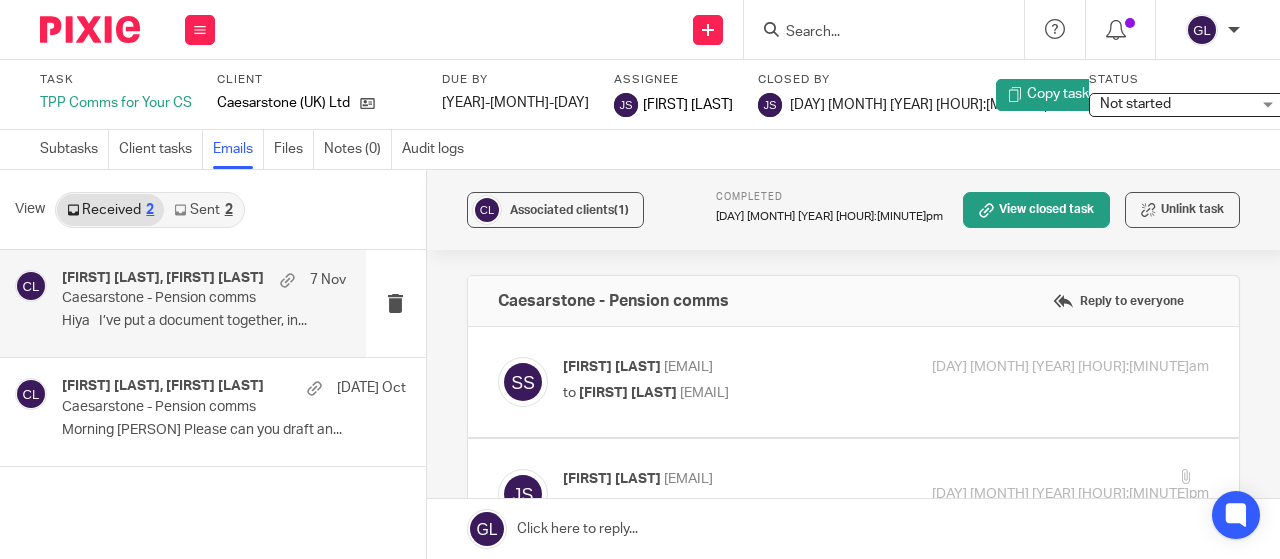 click on "Sorangi Shah
<sorangi.shah@benefiz.co.uk>   to
Julie Scaife
<julie.scaife@benefiz.co.uk>       24 Oct 2024 9:50am
Forward" at bounding box center [853, 382] 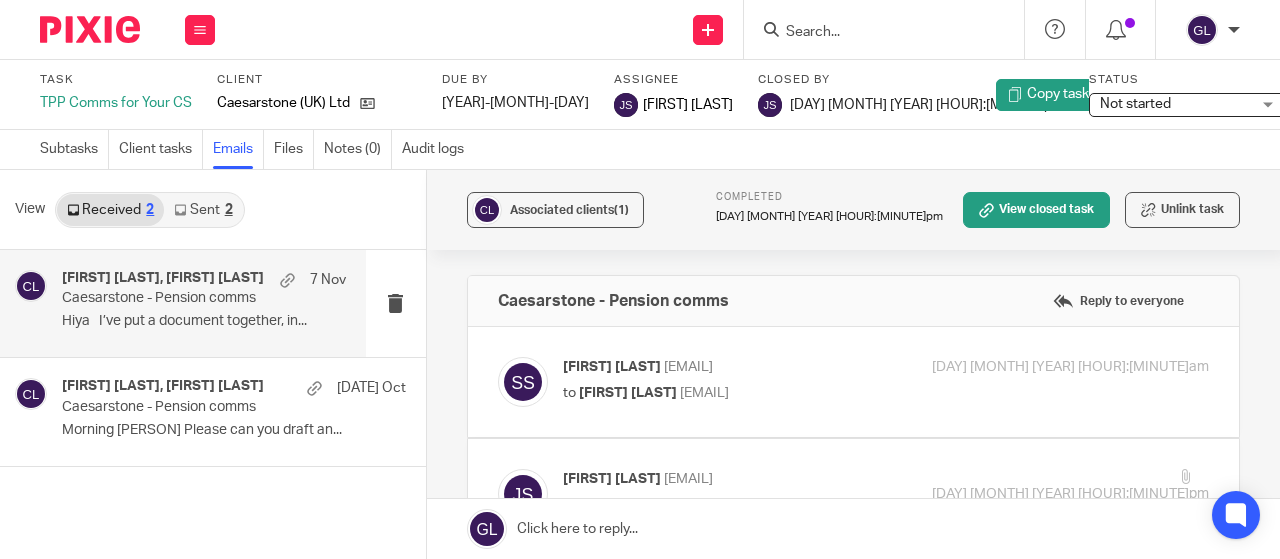 scroll, scrollTop: 100, scrollLeft: 0, axis: vertical 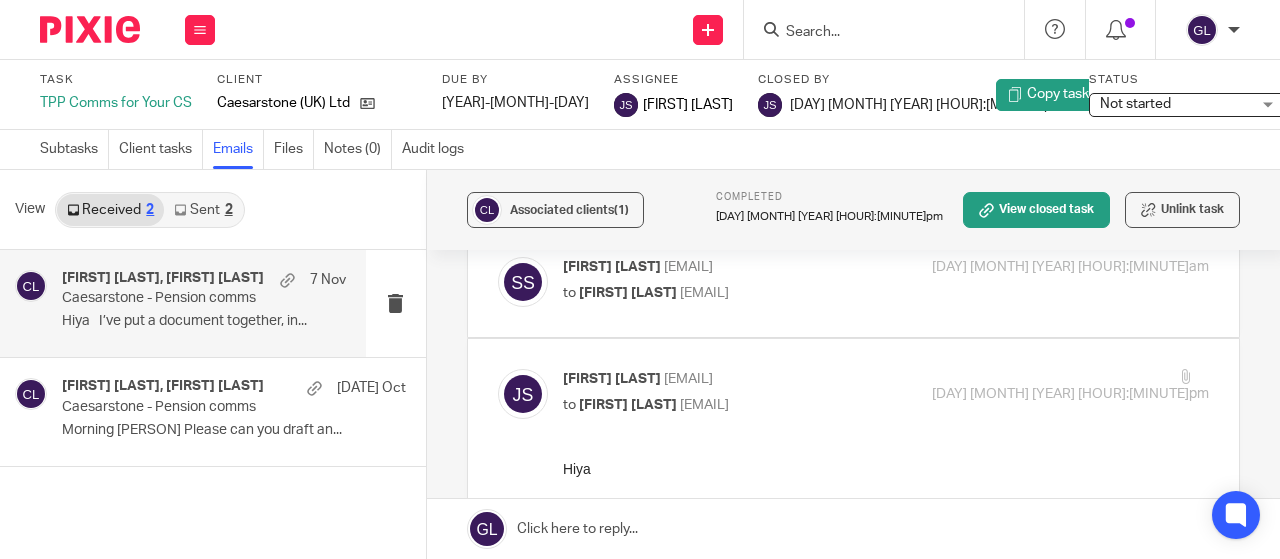 click at bounding box center (853, 282) 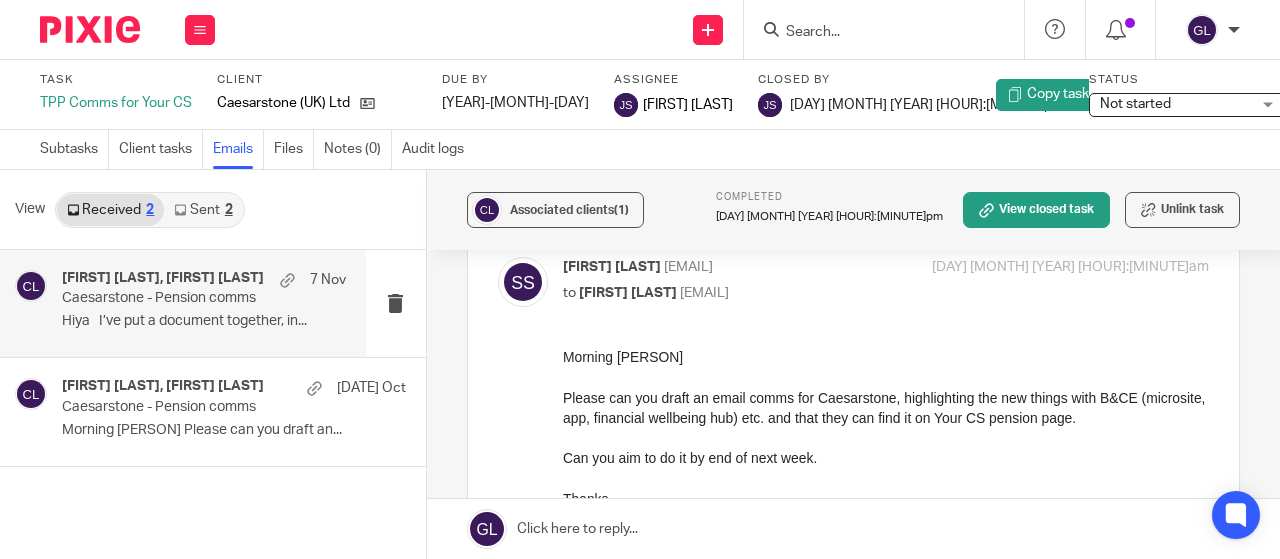scroll, scrollTop: 0, scrollLeft: 0, axis: both 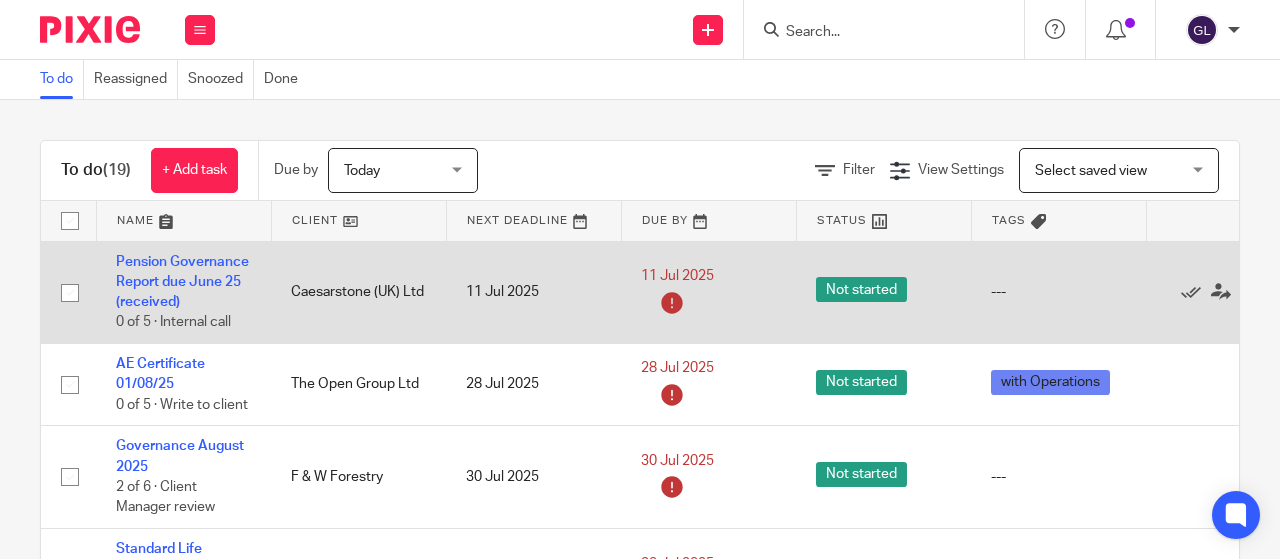 click on "Not started" at bounding box center [861, 289] 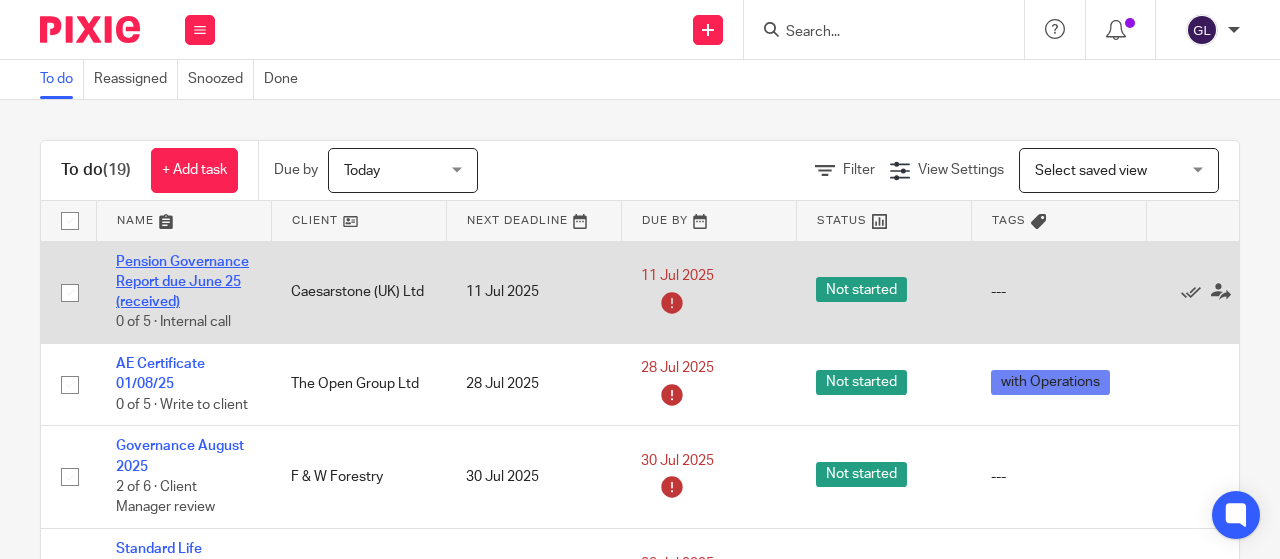click on "Pension Governance Report due June 25 (received)" at bounding box center [182, 282] 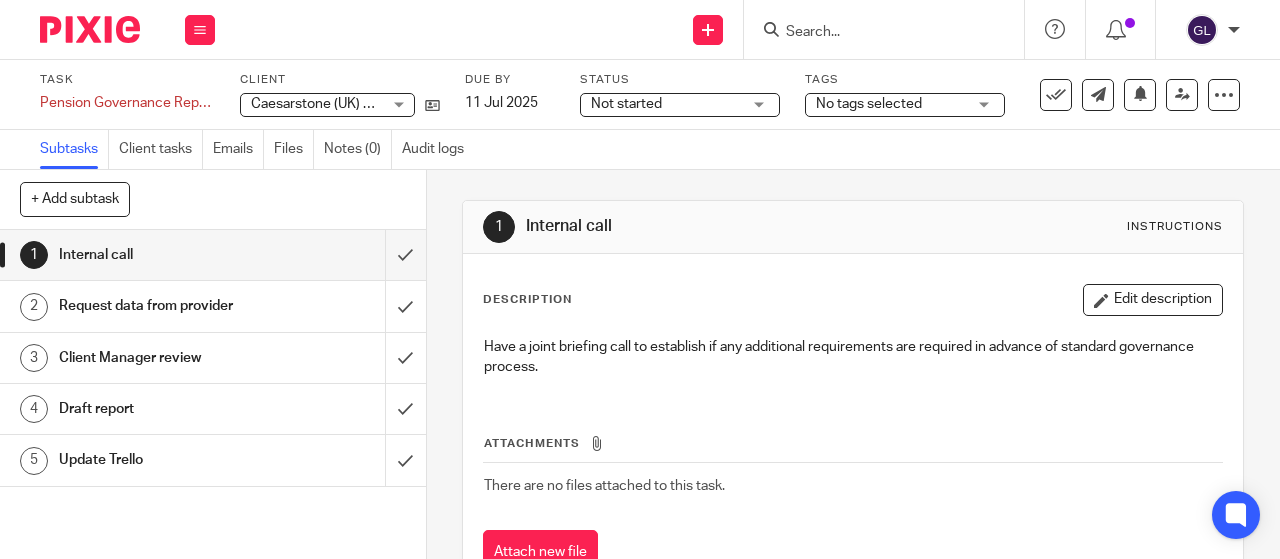 scroll, scrollTop: 0, scrollLeft: 0, axis: both 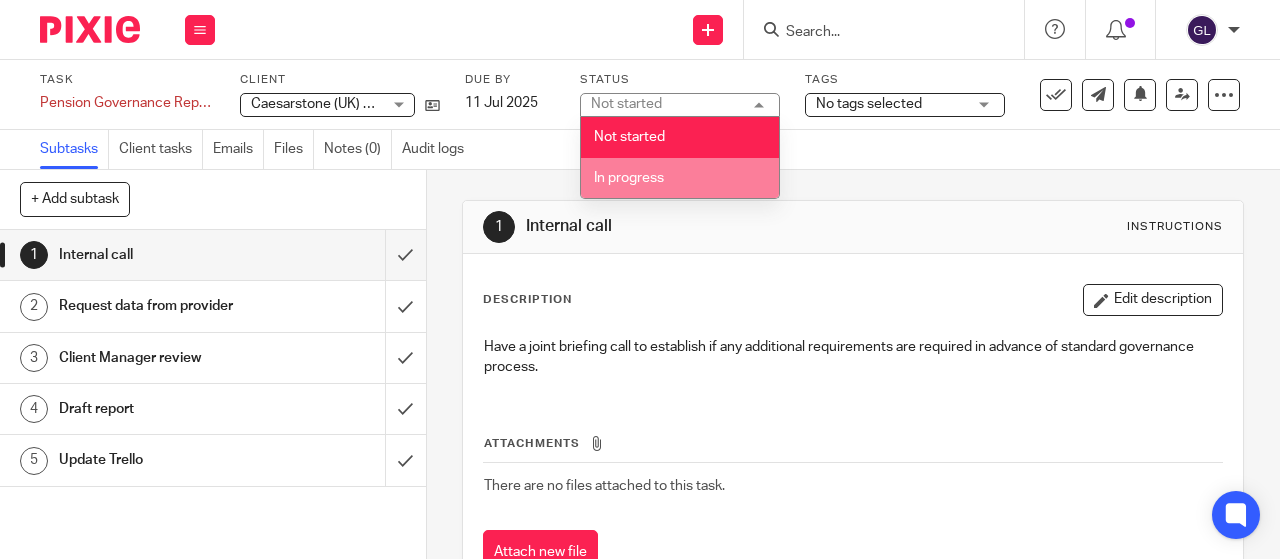 click on "In progress" at bounding box center [629, 178] 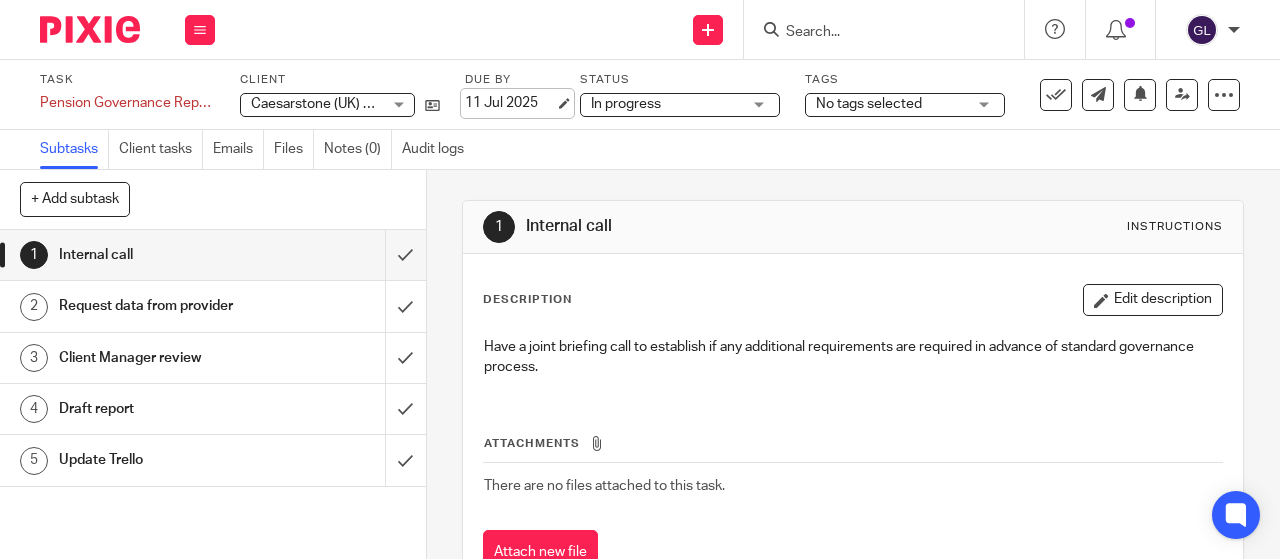 click on "11 Jul 2025" at bounding box center [510, 103] 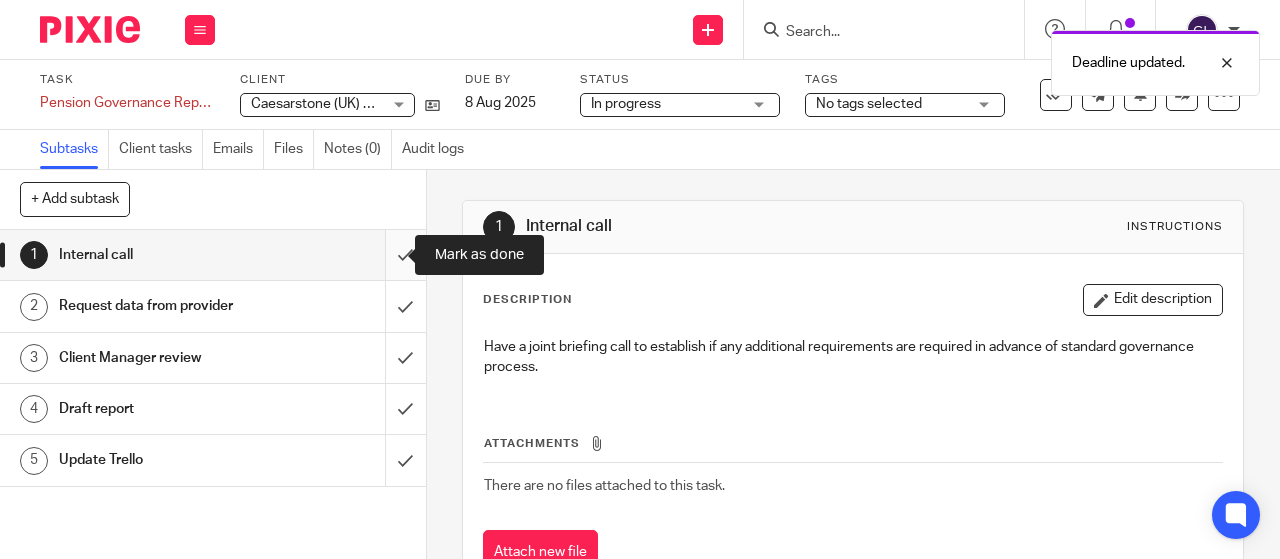 click at bounding box center [213, 255] 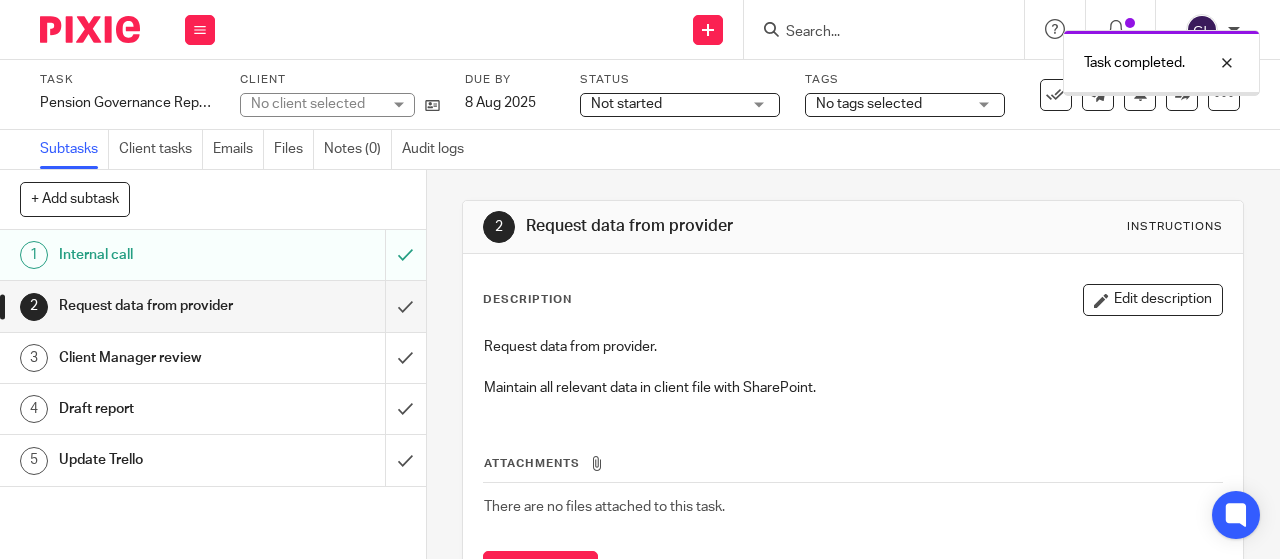 scroll, scrollTop: 0, scrollLeft: 0, axis: both 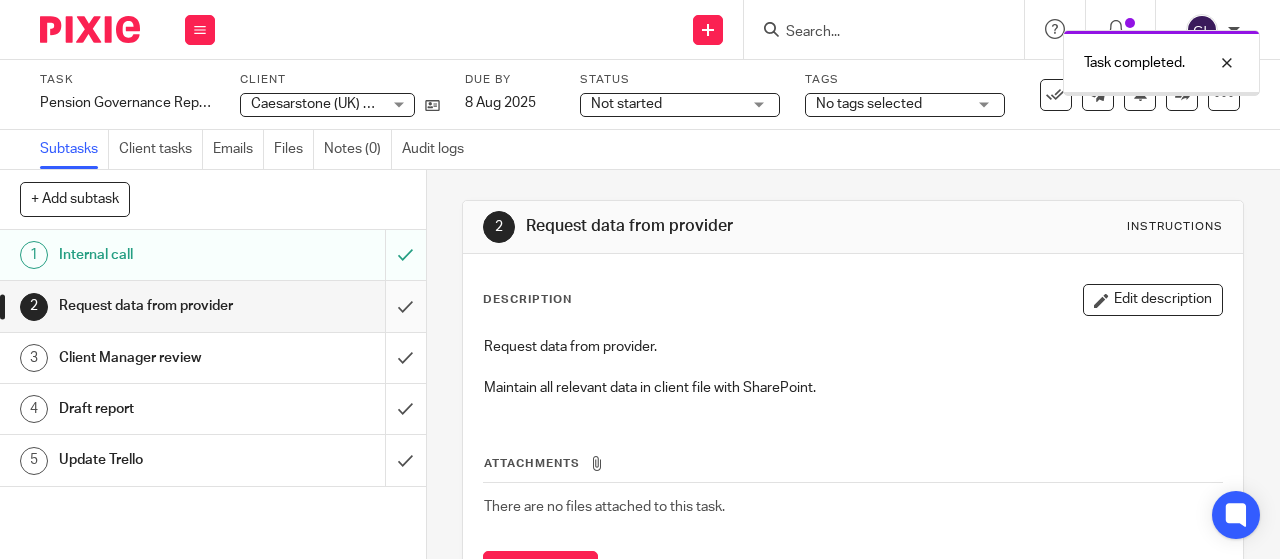 click at bounding box center [213, 306] 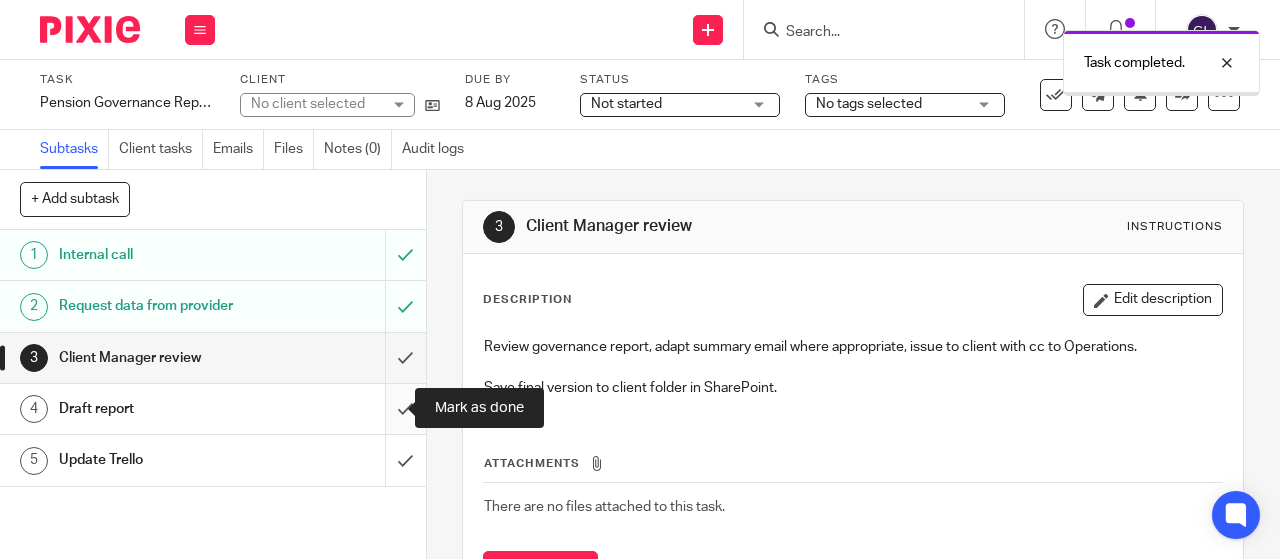 scroll, scrollTop: 0, scrollLeft: 0, axis: both 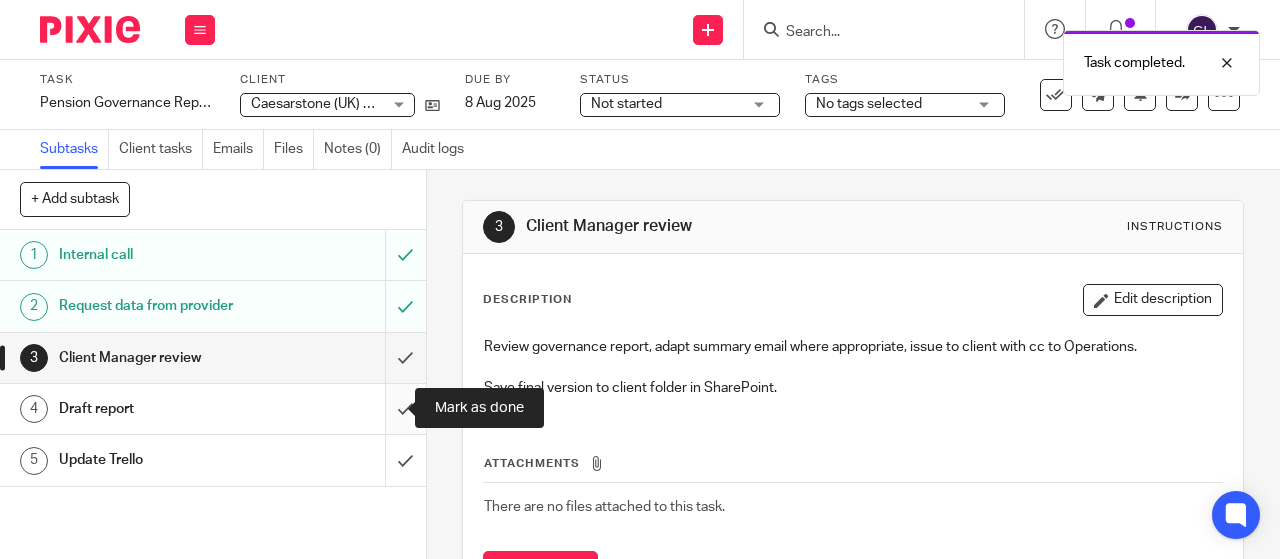 click at bounding box center [213, 409] 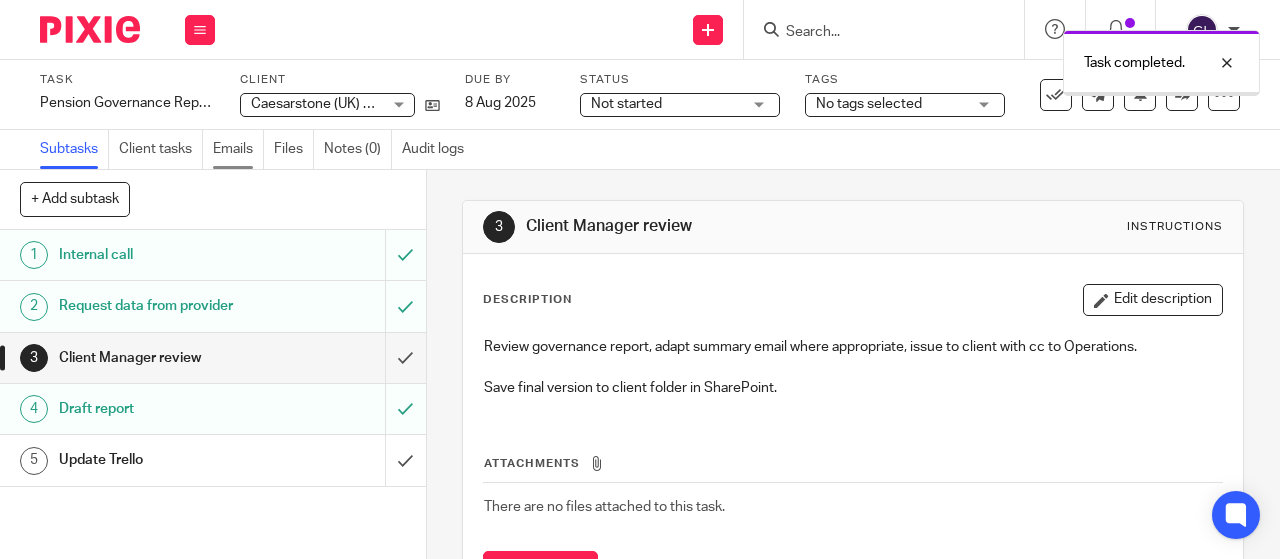 scroll, scrollTop: 0, scrollLeft: 0, axis: both 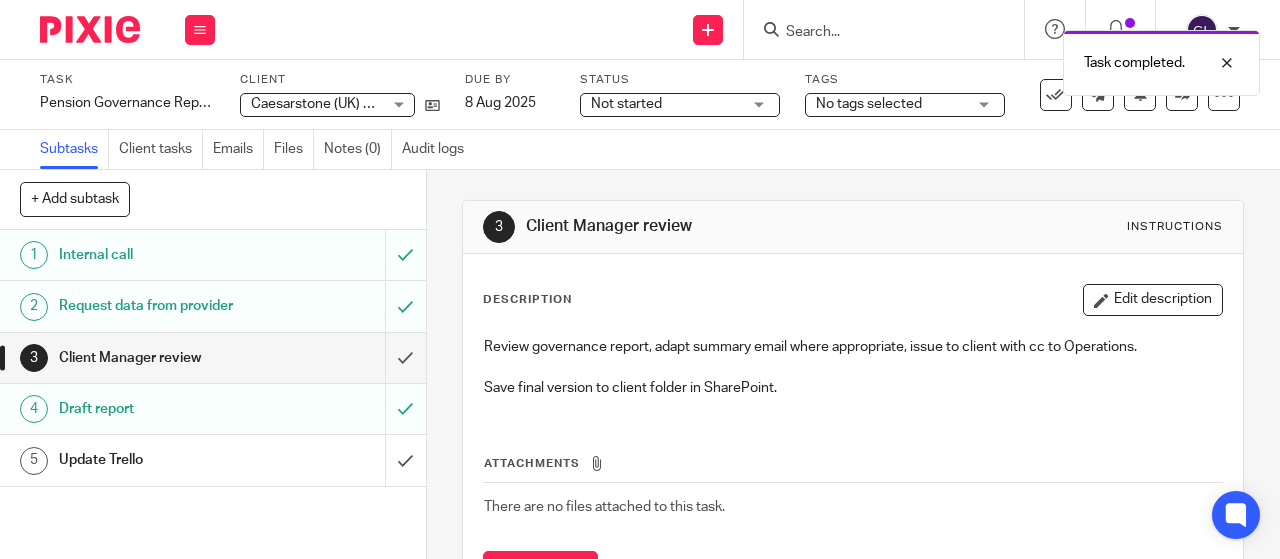 click on "Not started
Not started" at bounding box center [680, 105] 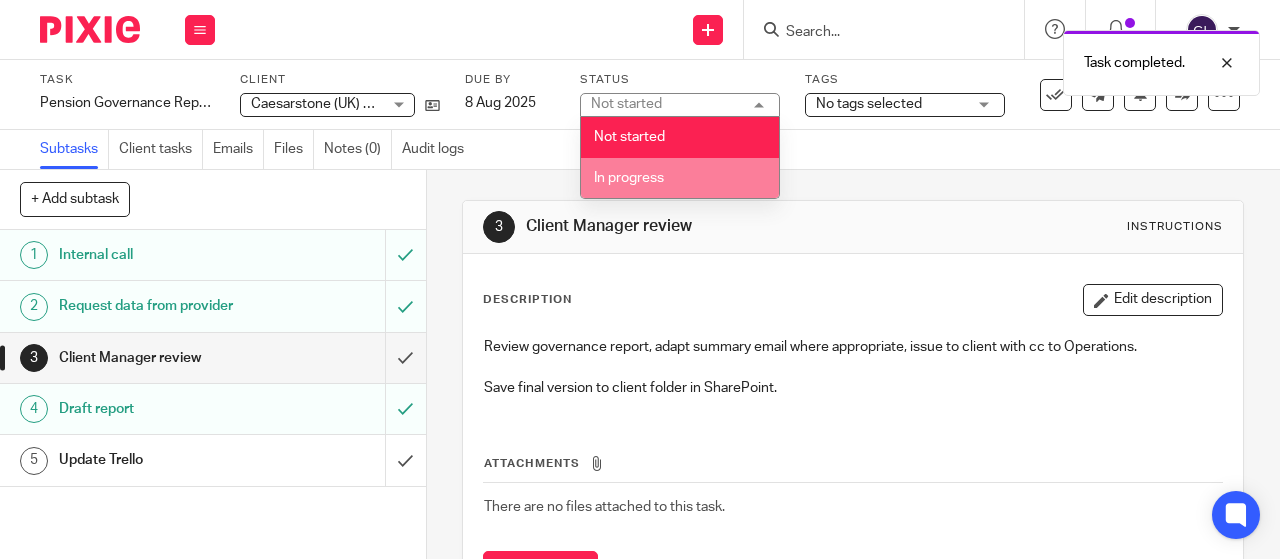 click on "In progress" at bounding box center [629, 178] 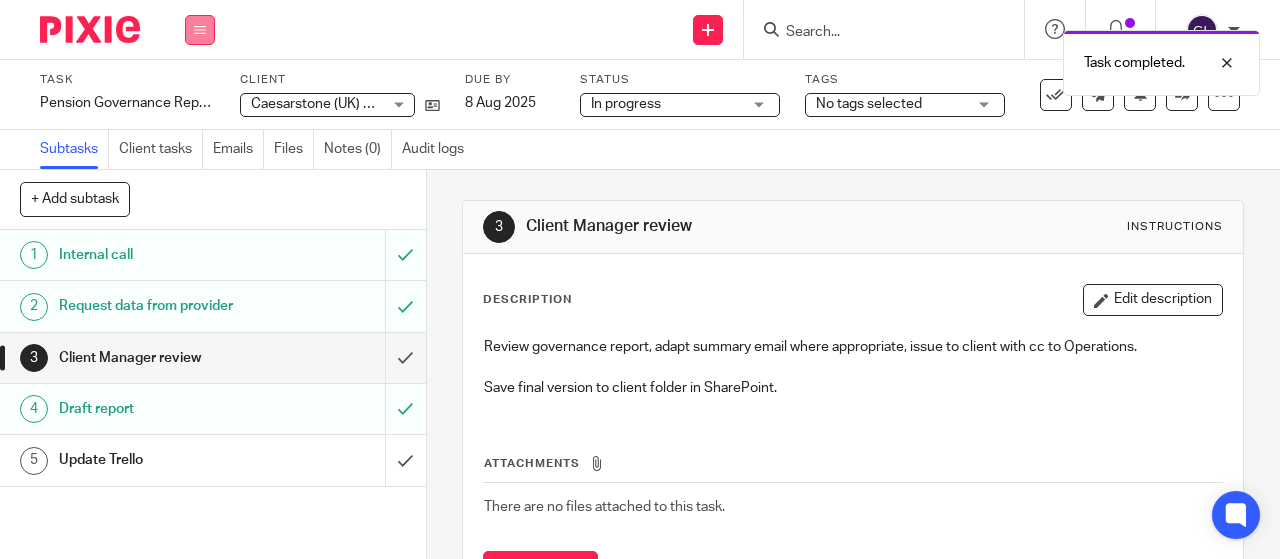 click at bounding box center (200, 30) 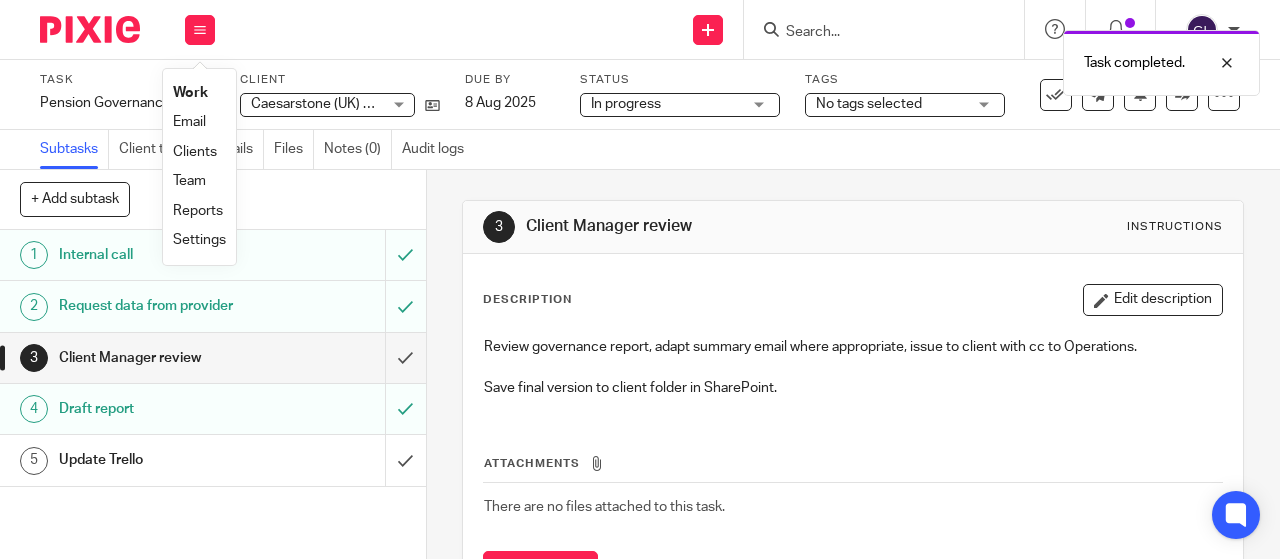 click on "Work" at bounding box center [190, 93] 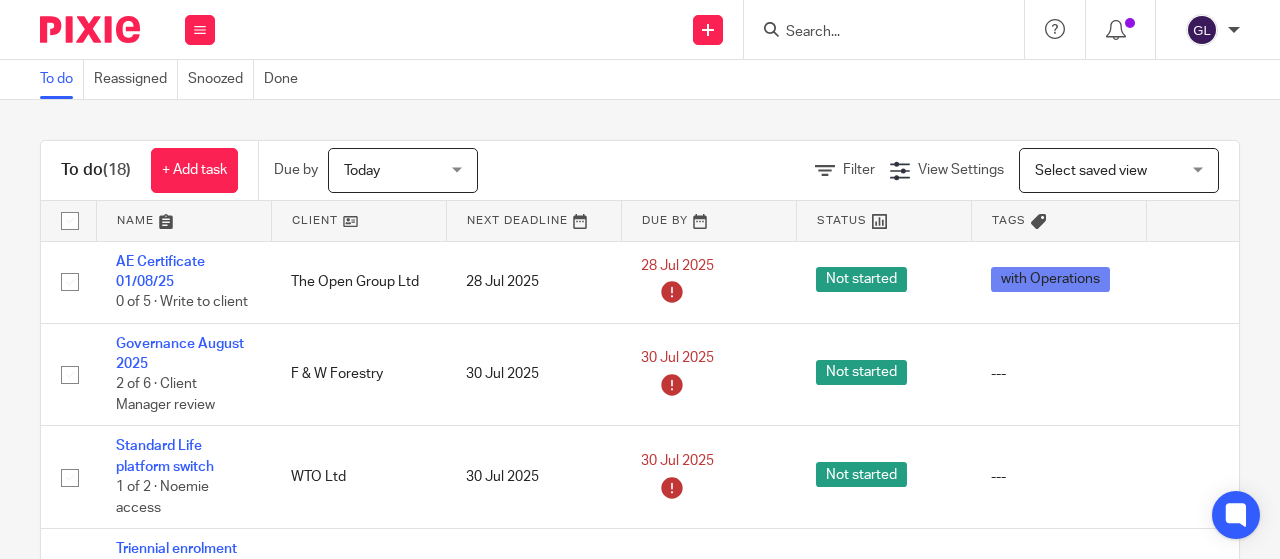 scroll, scrollTop: 0, scrollLeft: 0, axis: both 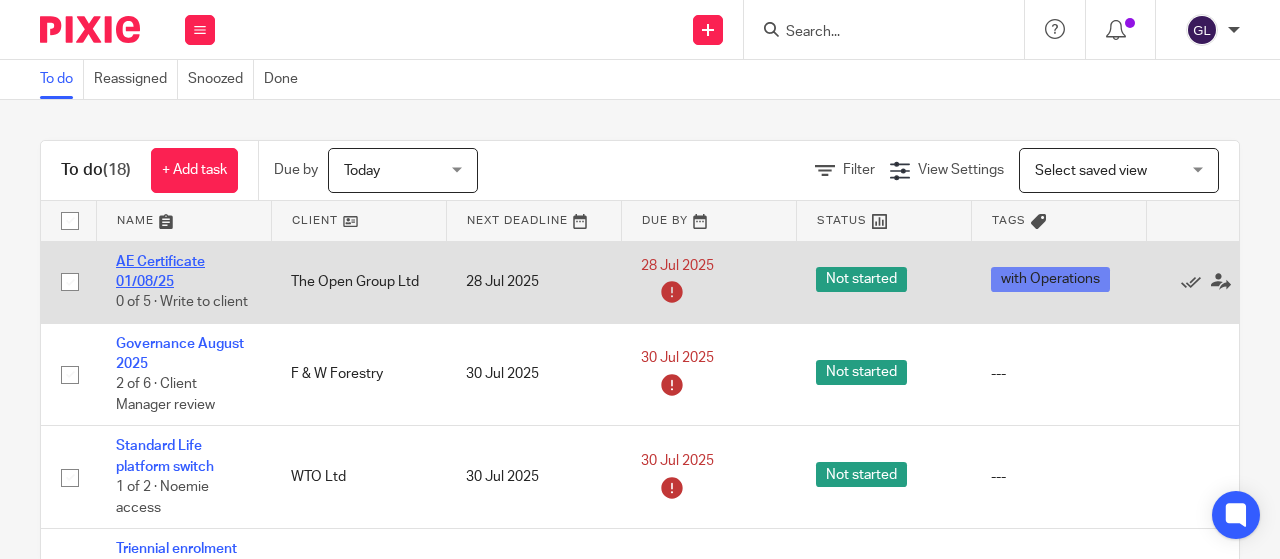 click on "AE Certificate 01/08/25" at bounding box center [160, 272] 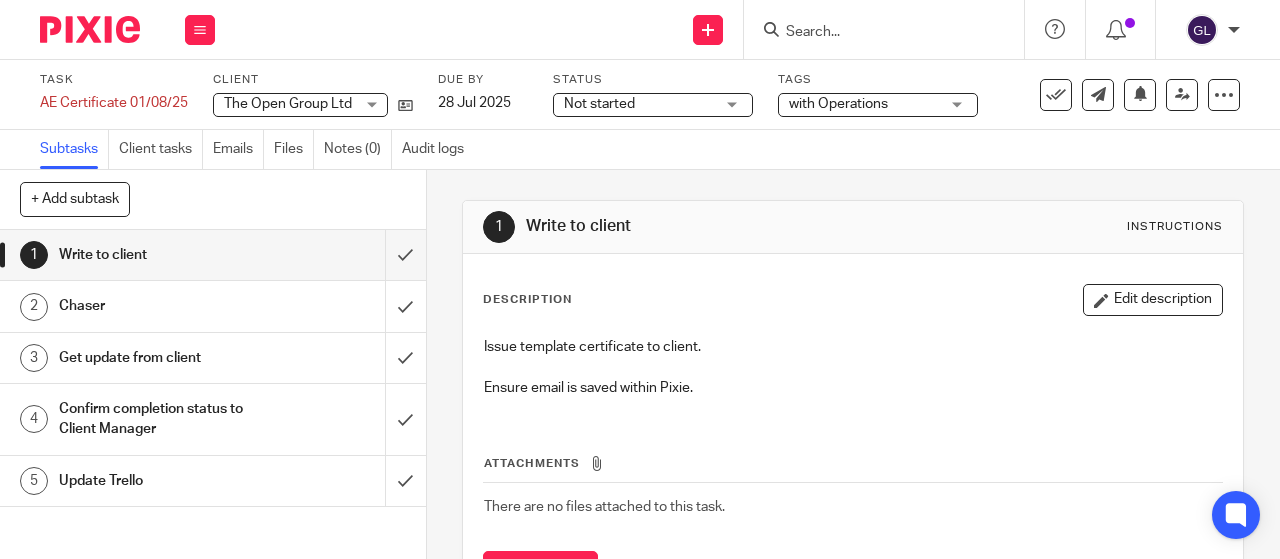 scroll, scrollTop: 0, scrollLeft: 0, axis: both 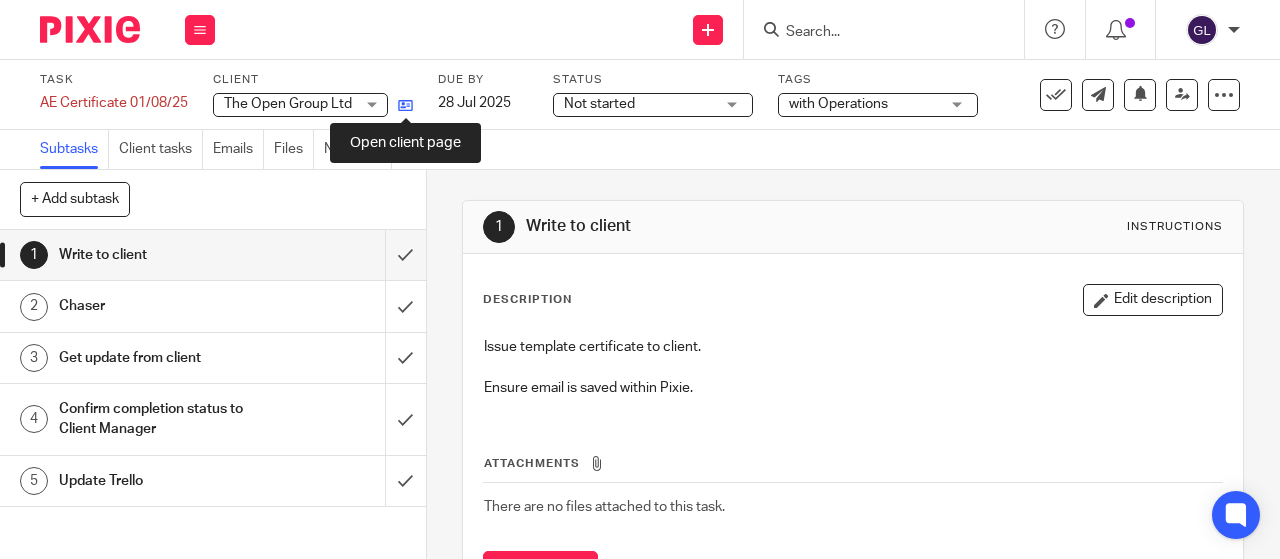 click at bounding box center (405, 105) 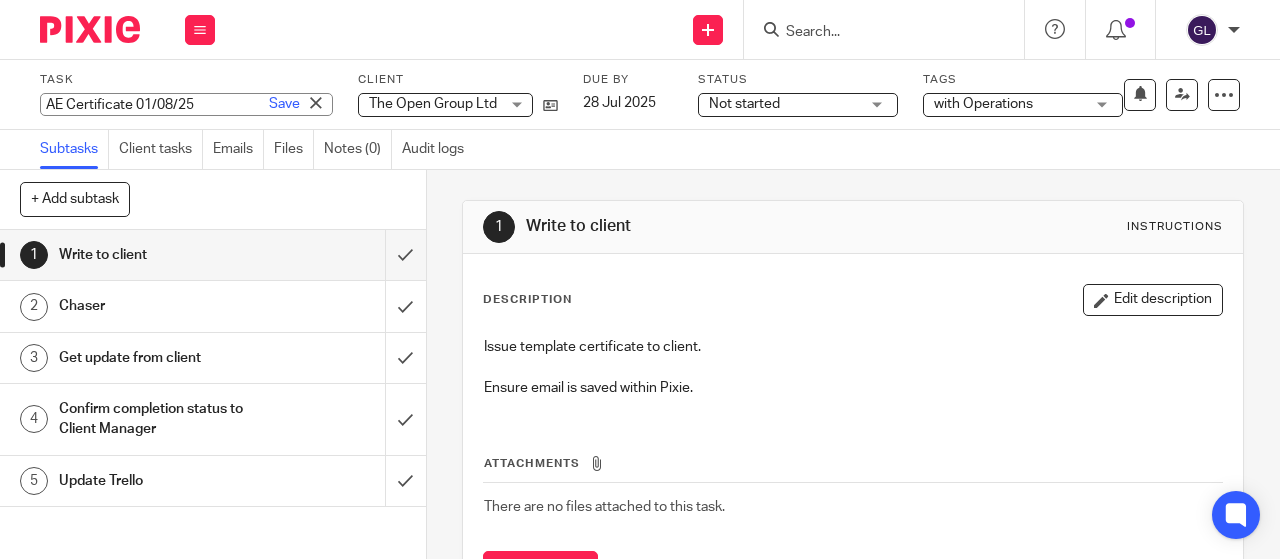 click on "AE Certificate 01/08/25   Save
AE Certificate 01/08/25" at bounding box center [186, 104] 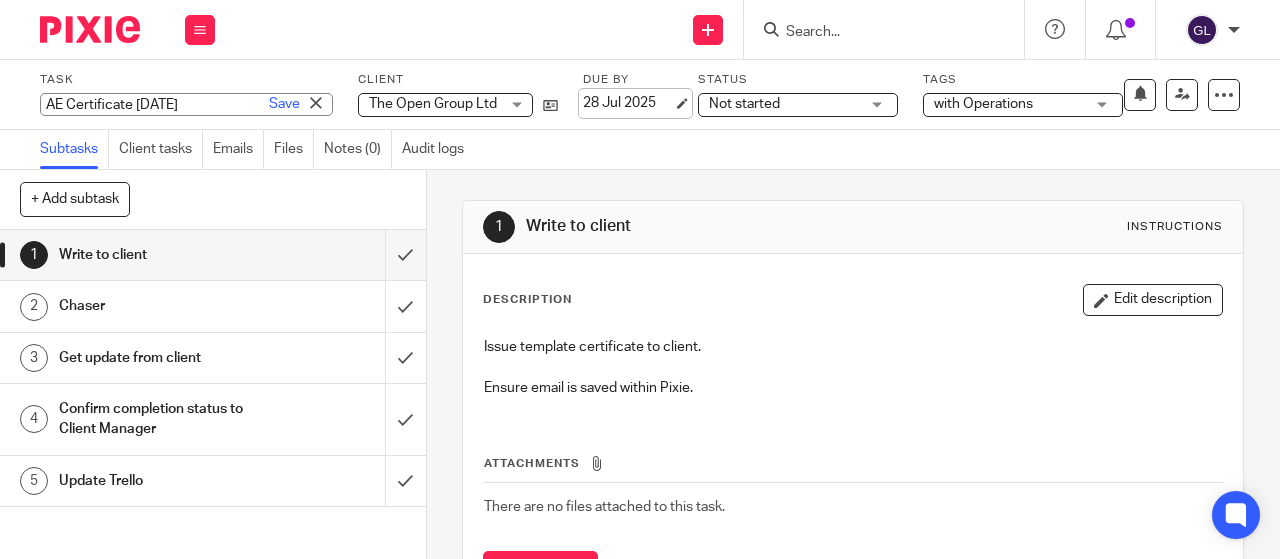 type on "AE Certificate 01/02/26" 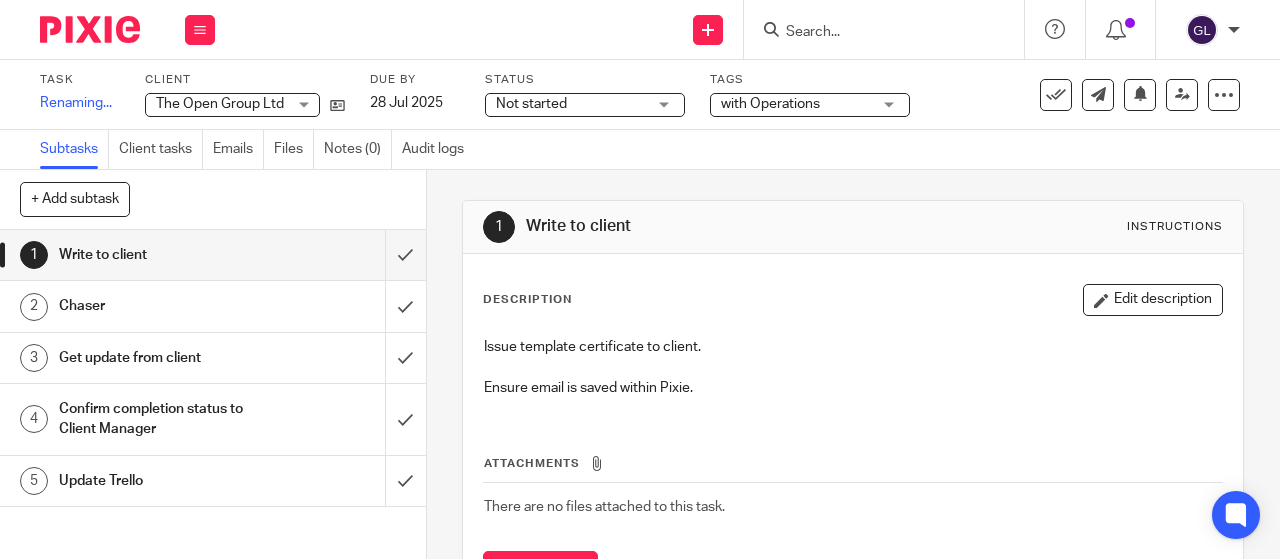 click on "Task
AE Certificate 01/02/26   Save     Renaming...                         0 /5
Client
The Open Group Ltd
The Open Group Ltd
No client selected
Abel & Imray LLP
Absurd Ventures In Games (UK) Ltd
Adams Cundell Engineers Limited
Adams & Remers LLP
A E Rodda & Son Limited
Alltrust Services Ltd
Alzheimer Scotland
Aniara Ltd
Aramco Overseas Company UK Limited
Aramco Trading Limited
Aramco Ventures Ltd
Aramco Ventures Ltd
Artemis Origination Ltd
Aspire Customer Communications Services Ltd
Avalere Health (PRMA Consulting Ltd)" at bounding box center [640, 95] 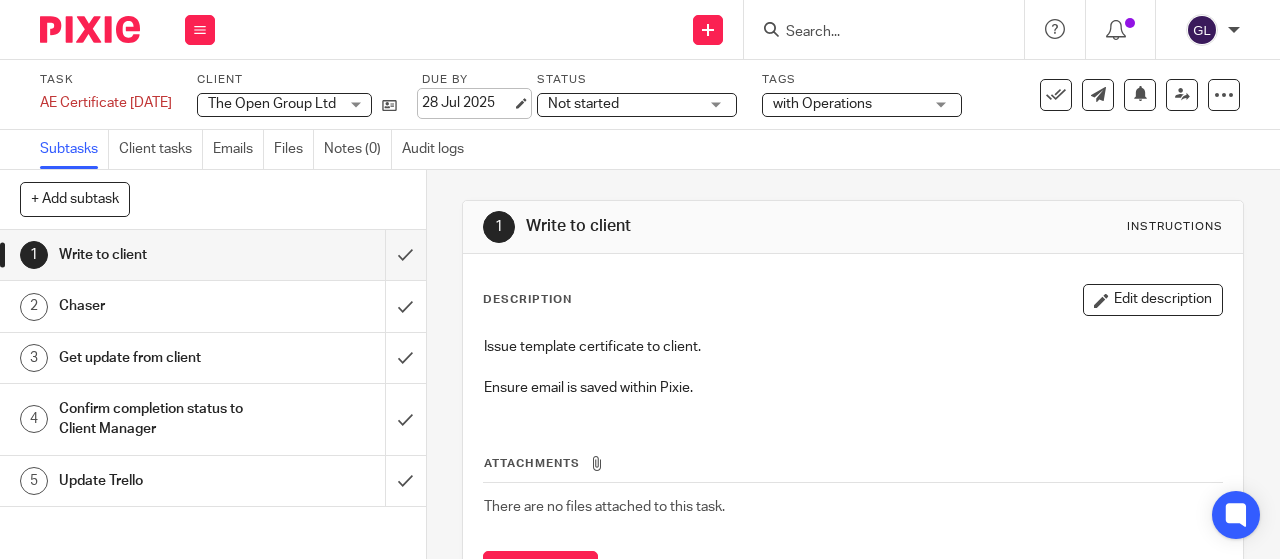 click on "28 Jul 2025" at bounding box center [467, 103] 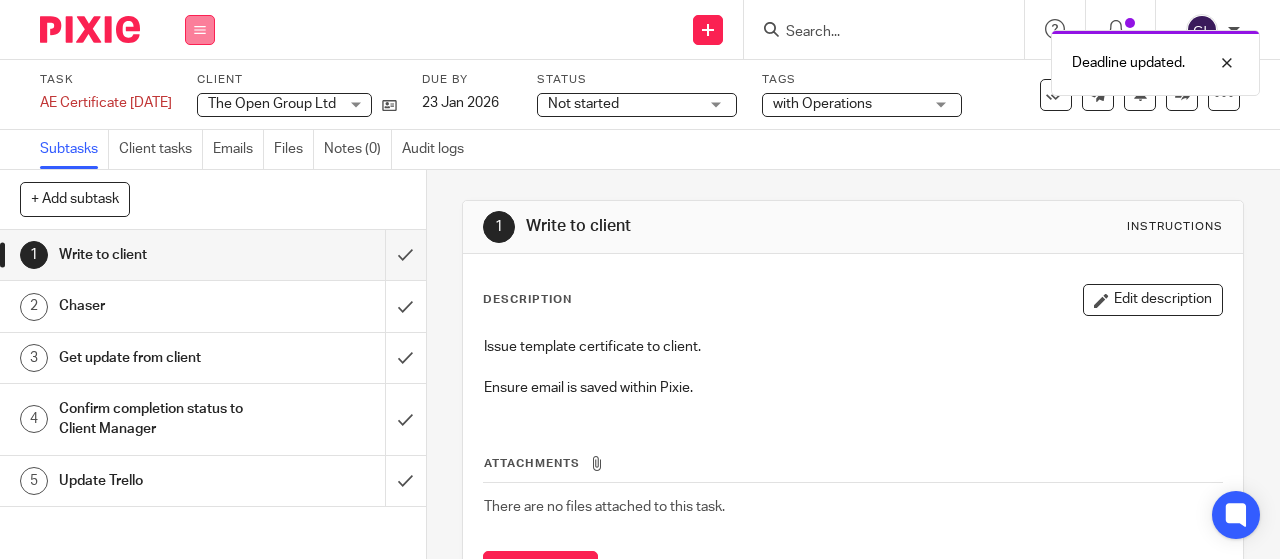 click at bounding box center (200, 30) 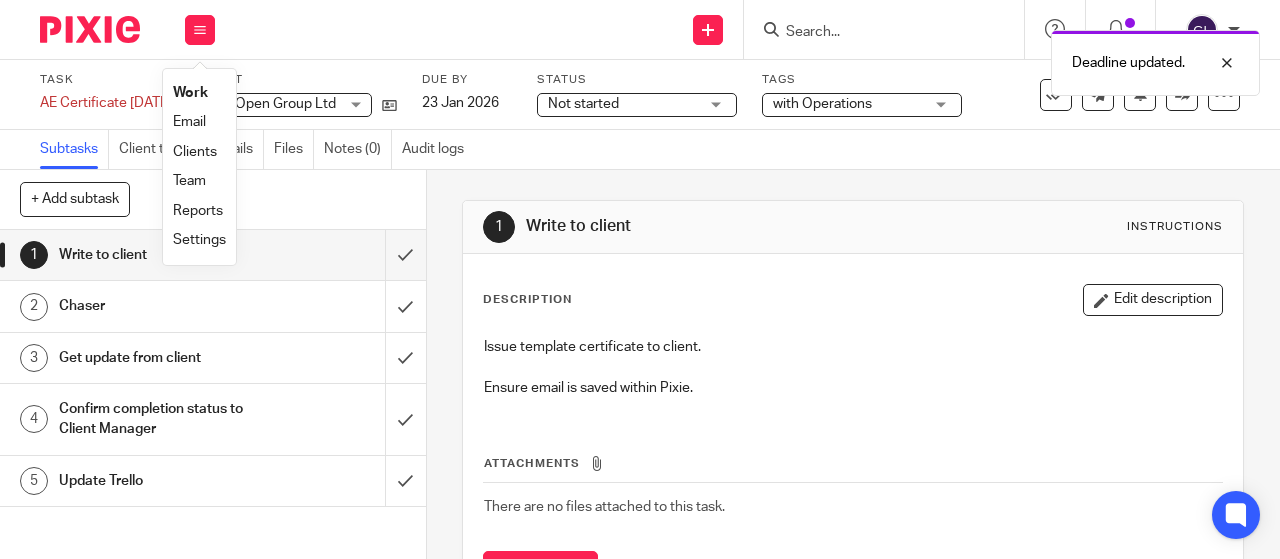 click on "Work" at bounding box center (190, 93) 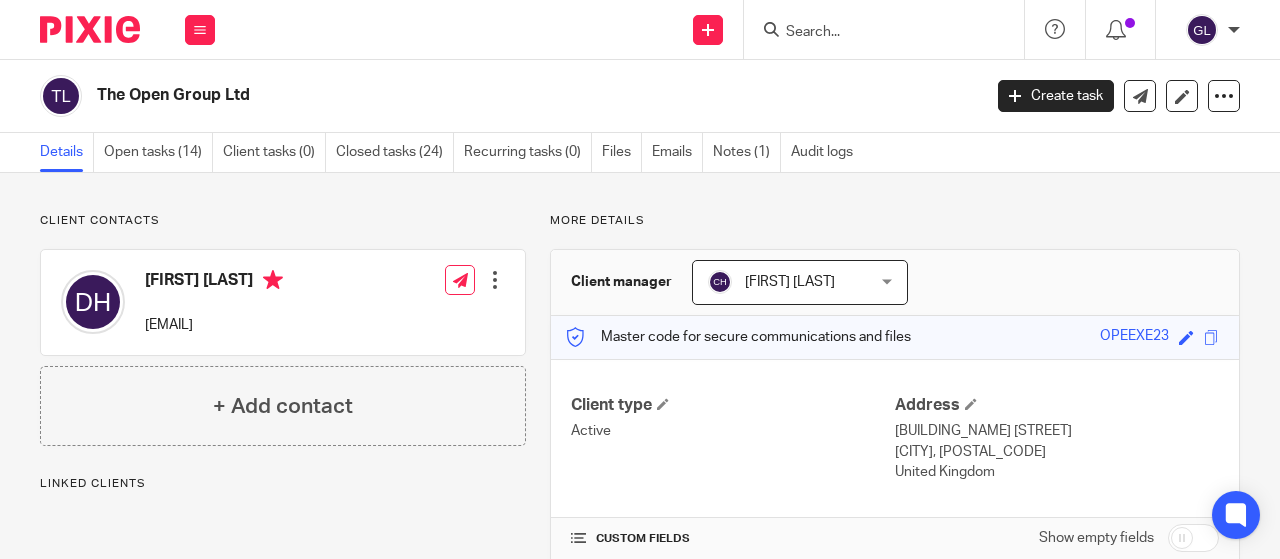 scroll, scrollTop: 0, scrollLeft: 0, axis: both 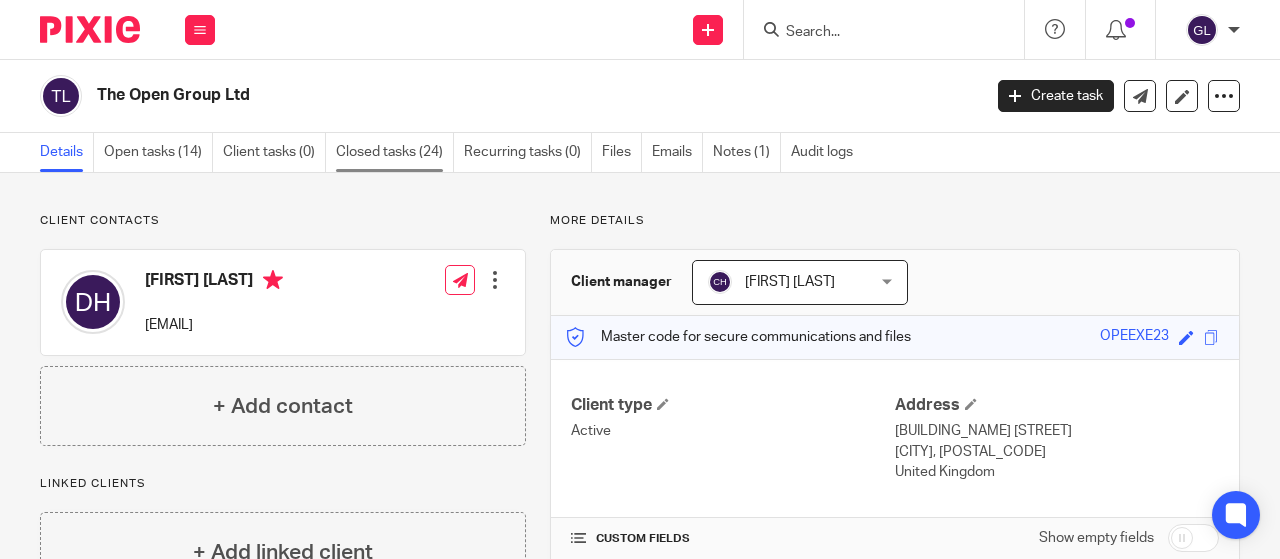 click on "Closed tasks (24)" at bounding box center [395, 152] 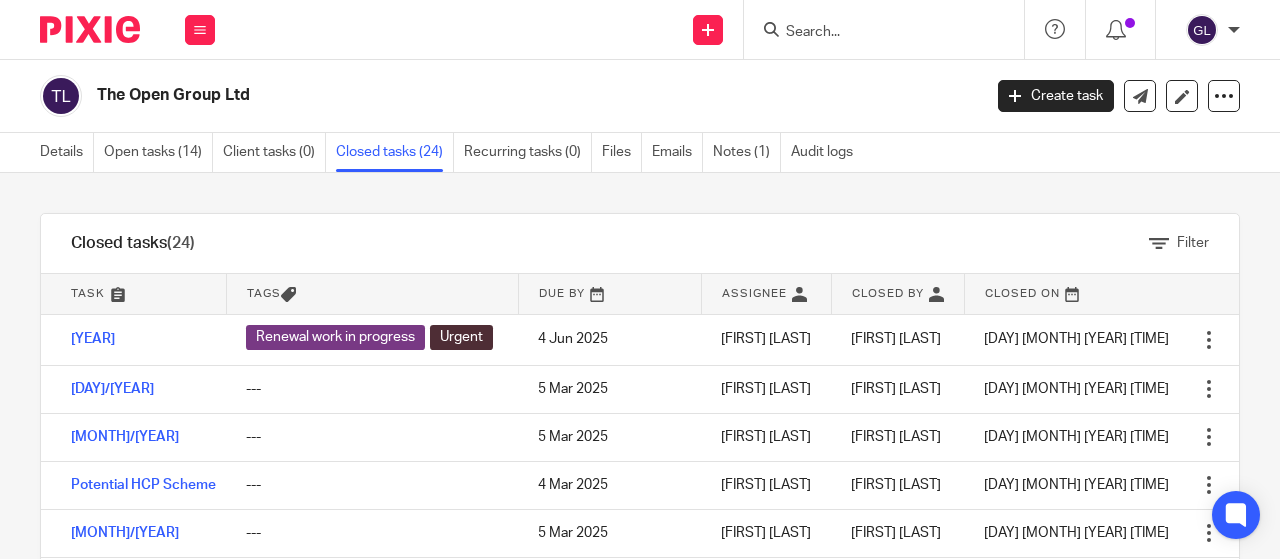 scroll, scrollTop: 0, scrollLeft: 0, axis: both 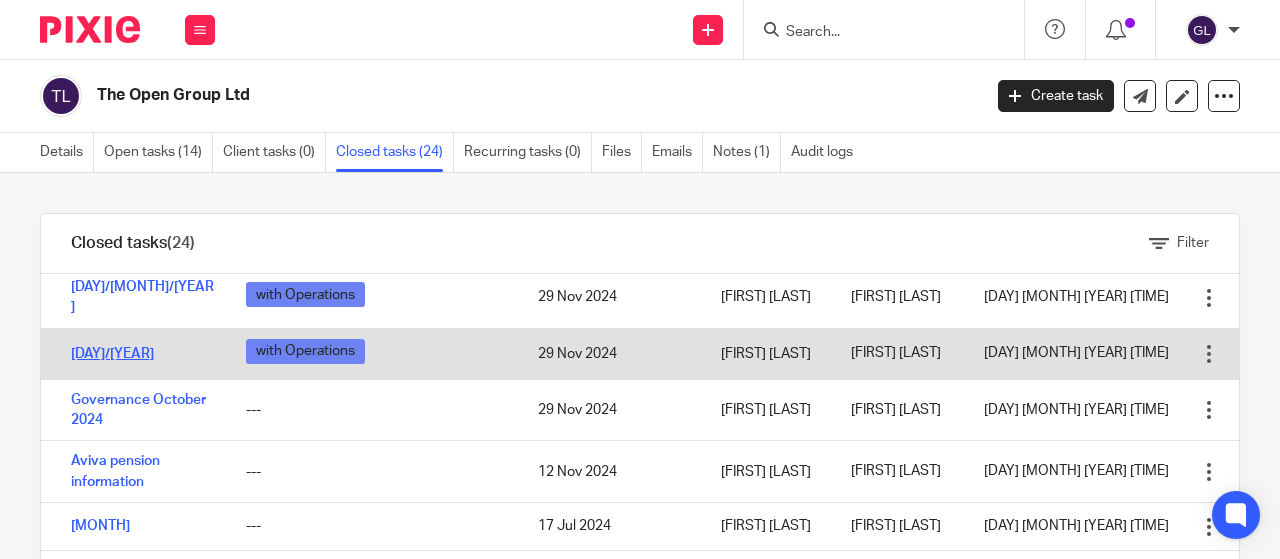 click on "[DAY]/[YEAR]" at bounding box center [112, 354] 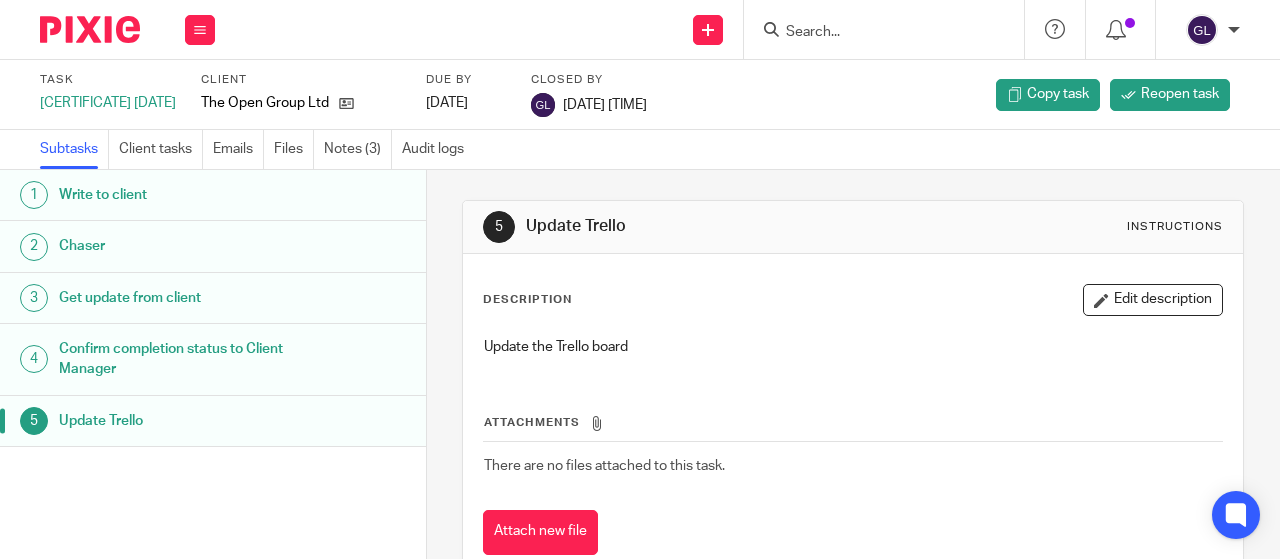 scroll, scrollTop: 0, scrollLeft: 0, axis: both 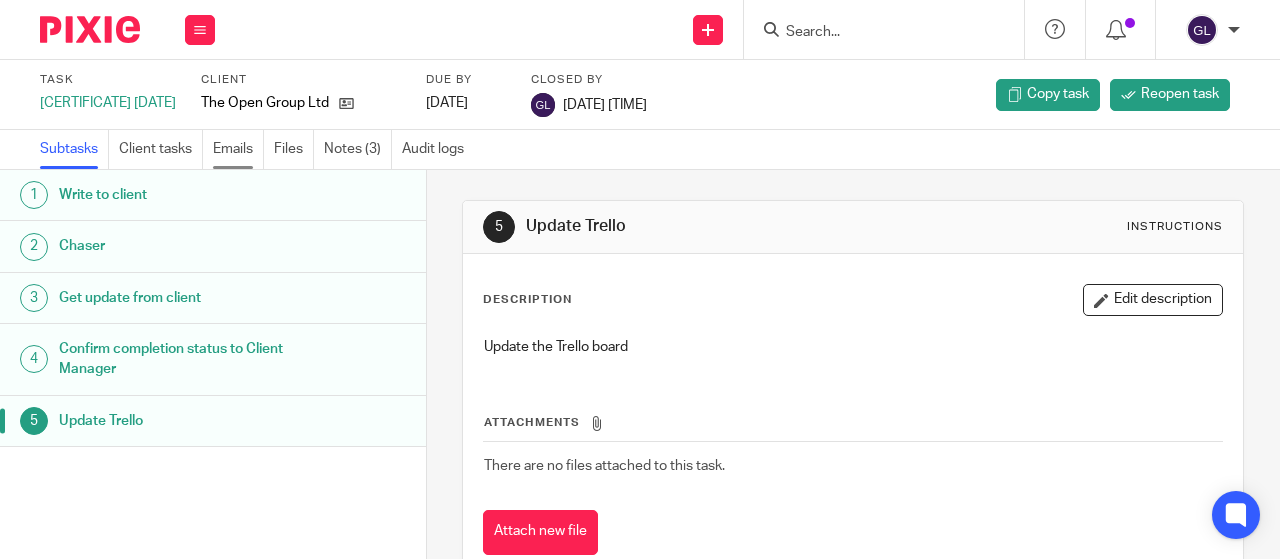 click on "Emails" at bounding box center [238, 149] 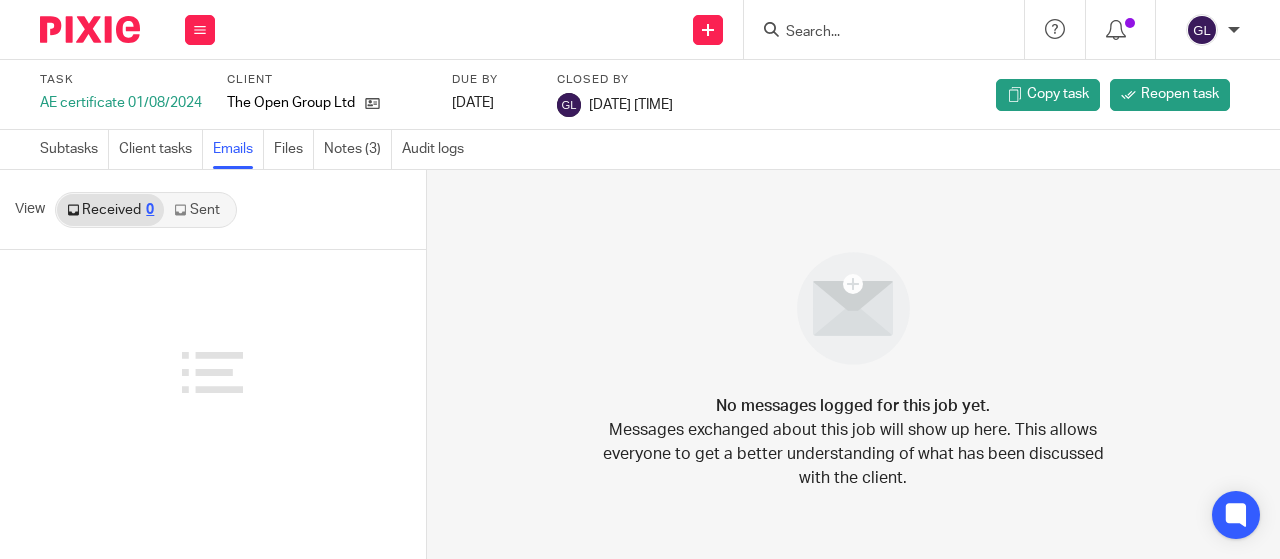 scroll, scrollTop: 0, scrollLeft: 0, axis: both 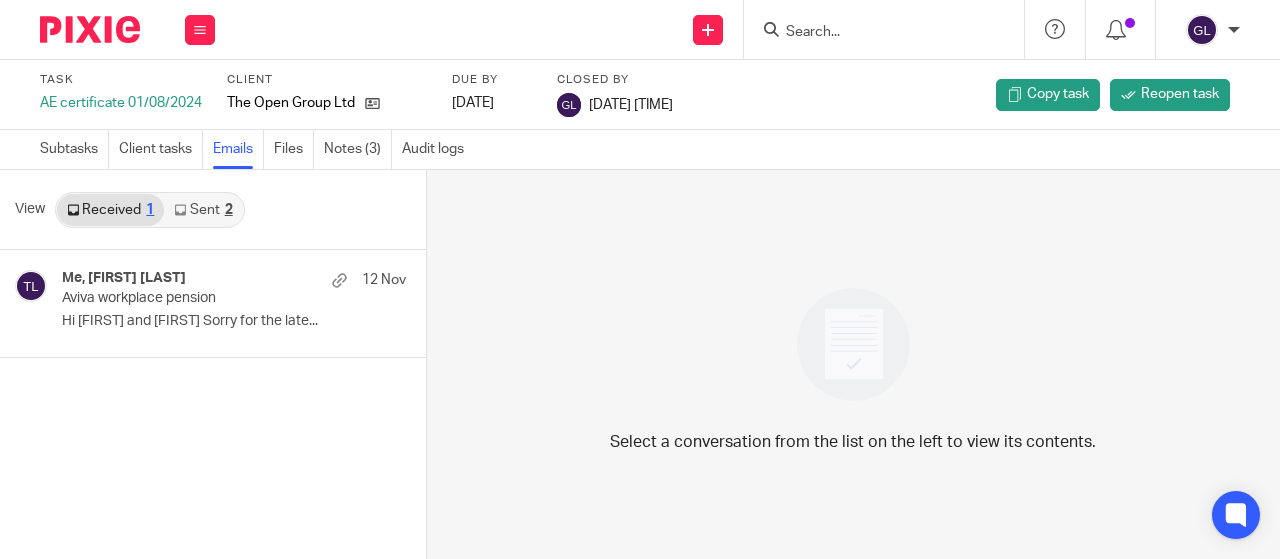 click on "Sent
2" at bounding box center [203, 210] 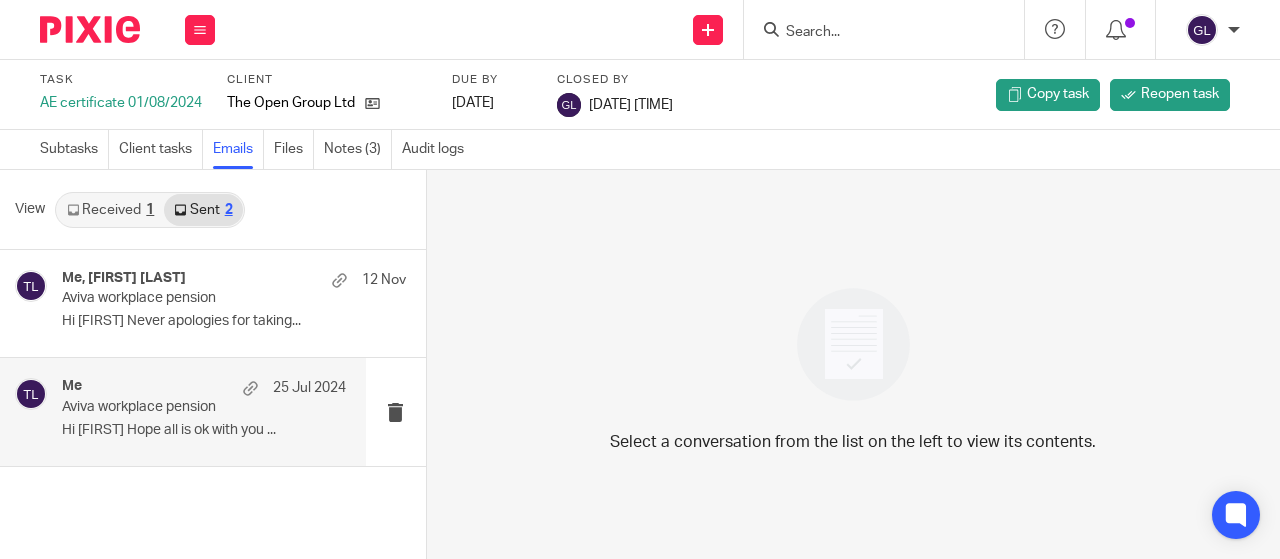 click on "Aviva workplace pension" at bounding box center [175, 407] 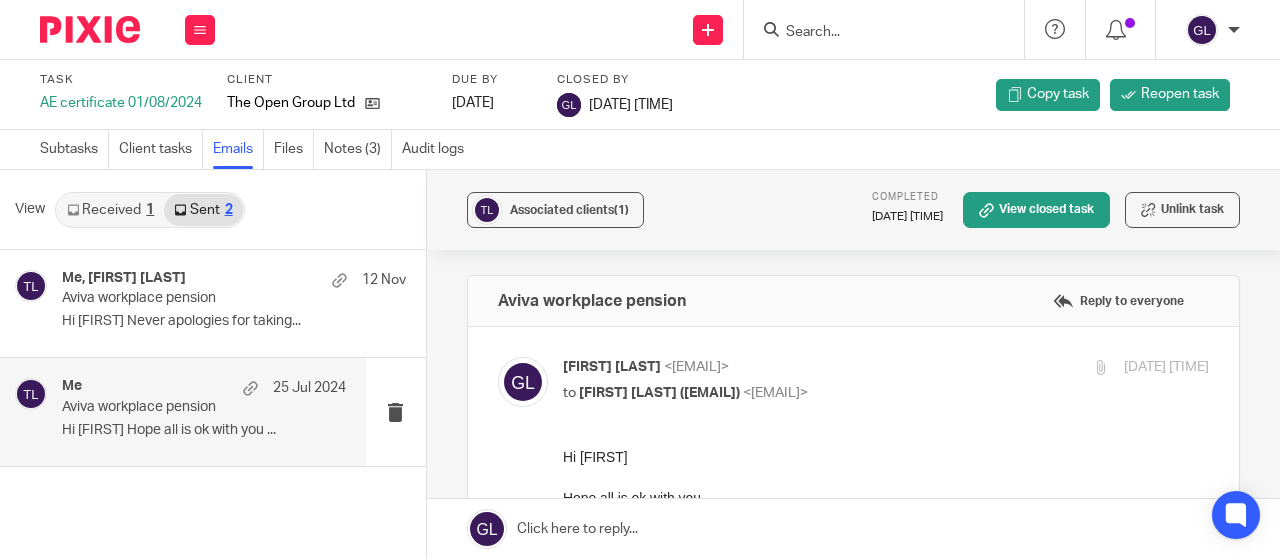 scroll, scrollTop: 0, scrollLeft: 0, axis: both 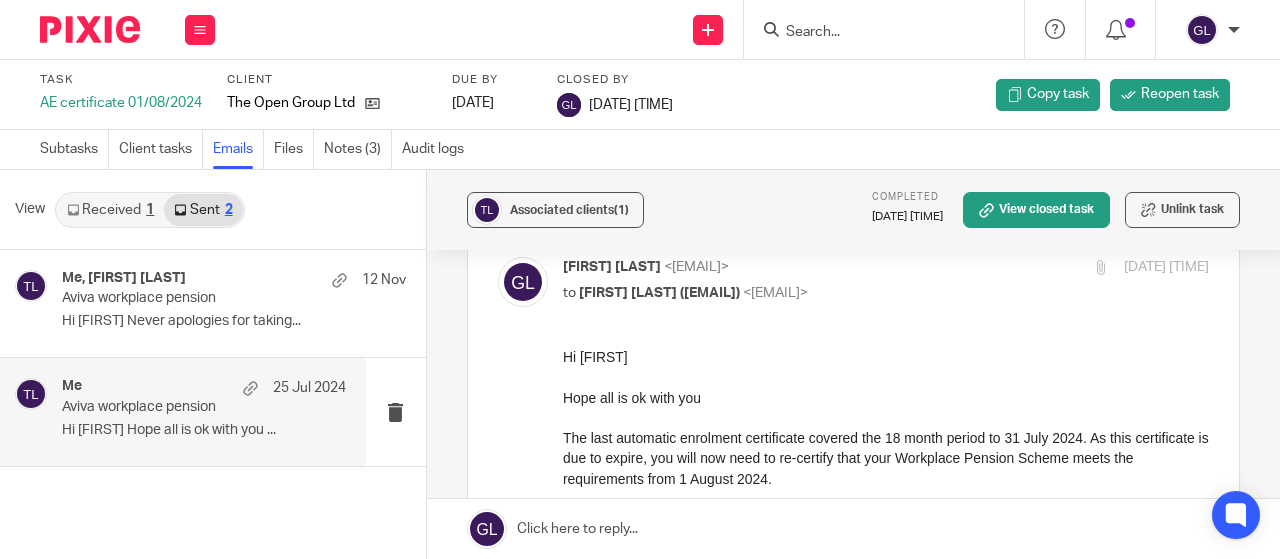 drag, startPoint x: 1117, startPoint y: 714, endPoint x: 746, endPoint y: 411, distance: 479.0094 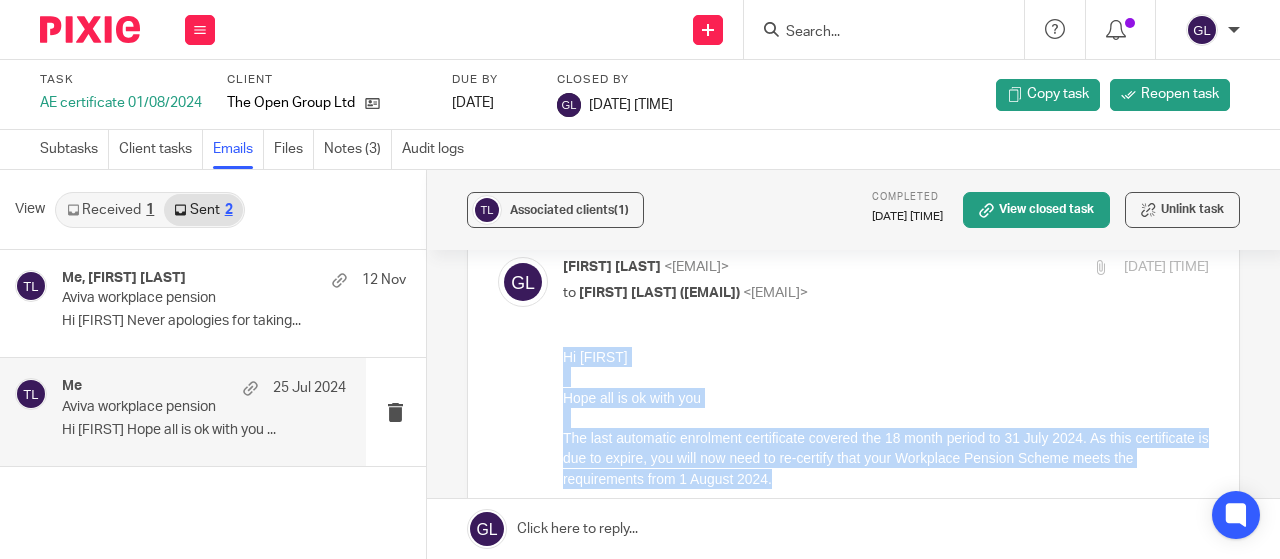 drag, startPoint x: 563, startPoint y: 357, endPoint x: 855, endPoint y: 475, distance: 314.94125 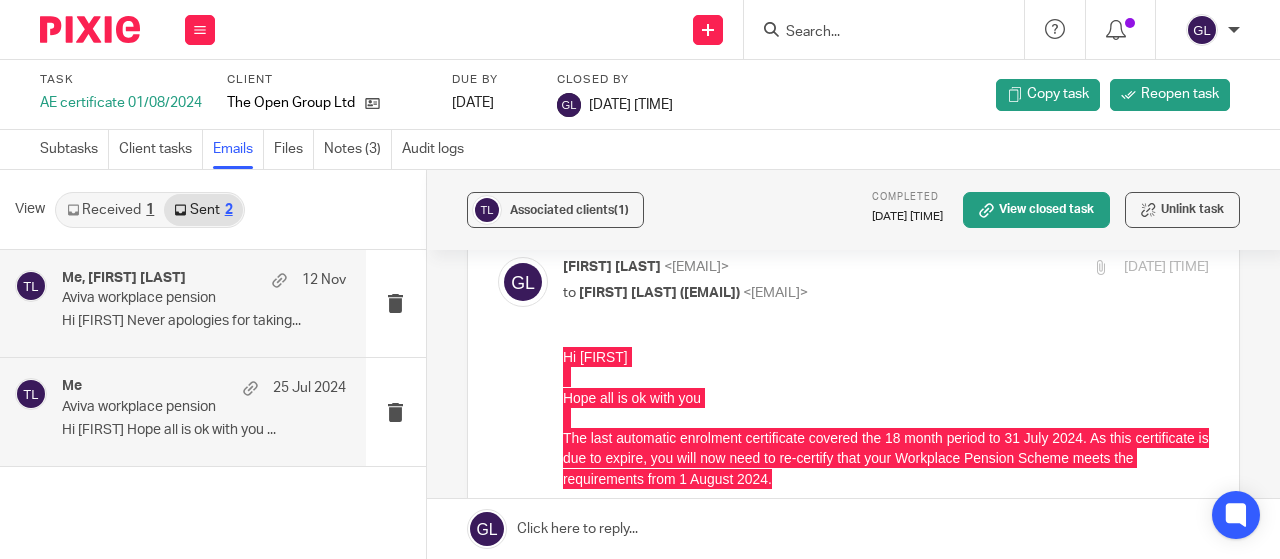 click on "Aviva workplace pension" at bounding box center [175, 298] 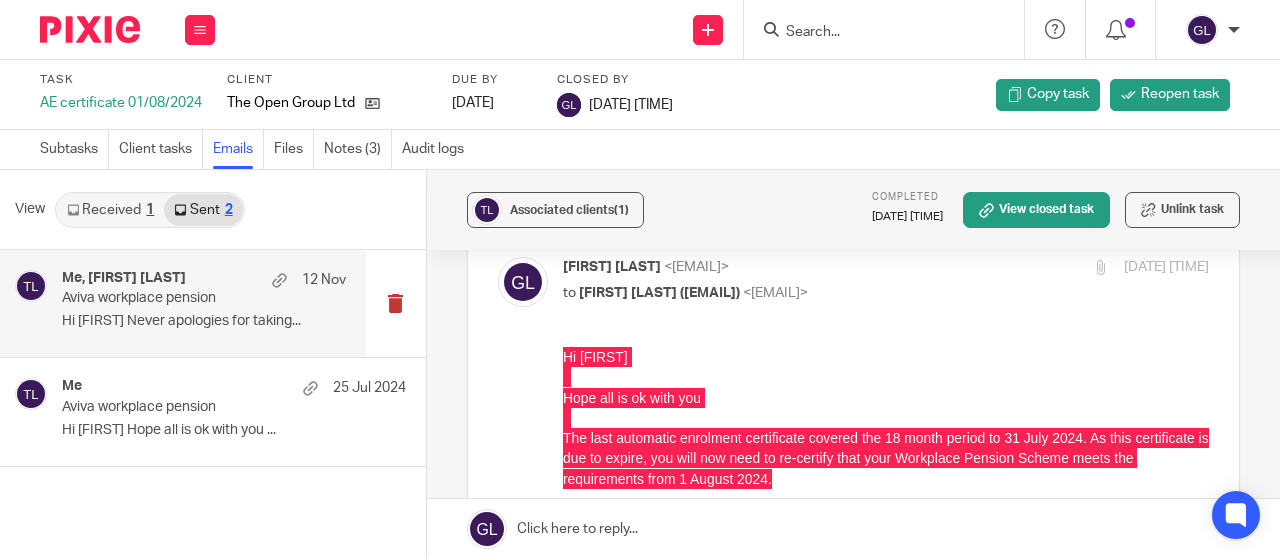 scroll, scrollTop: 0, scrollLeft: 0, axis: both 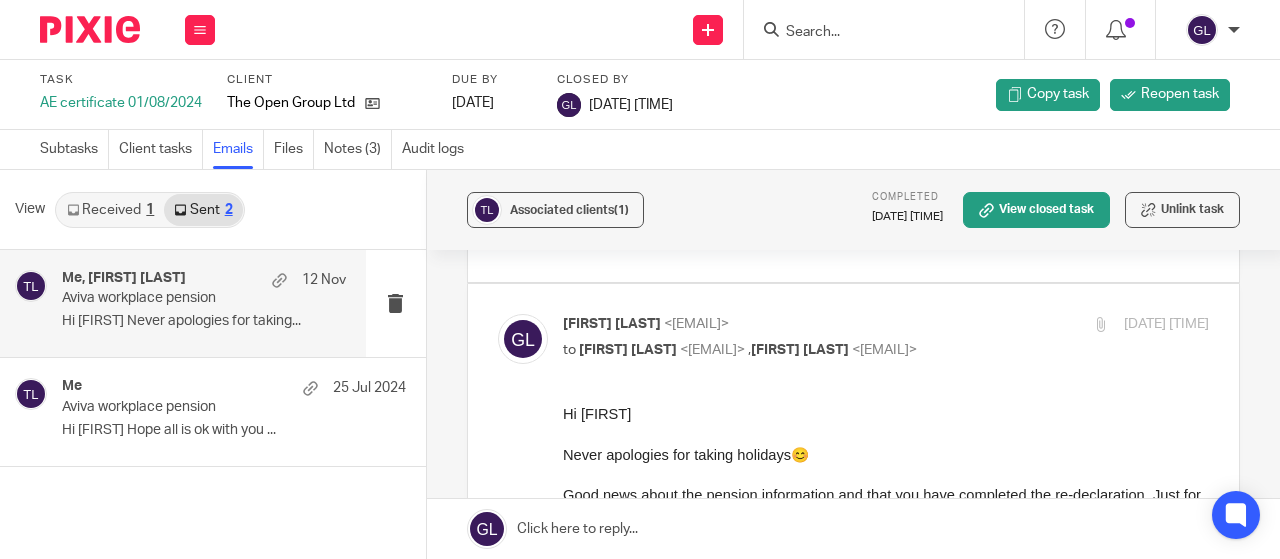 click at bounding box center (853, 219) 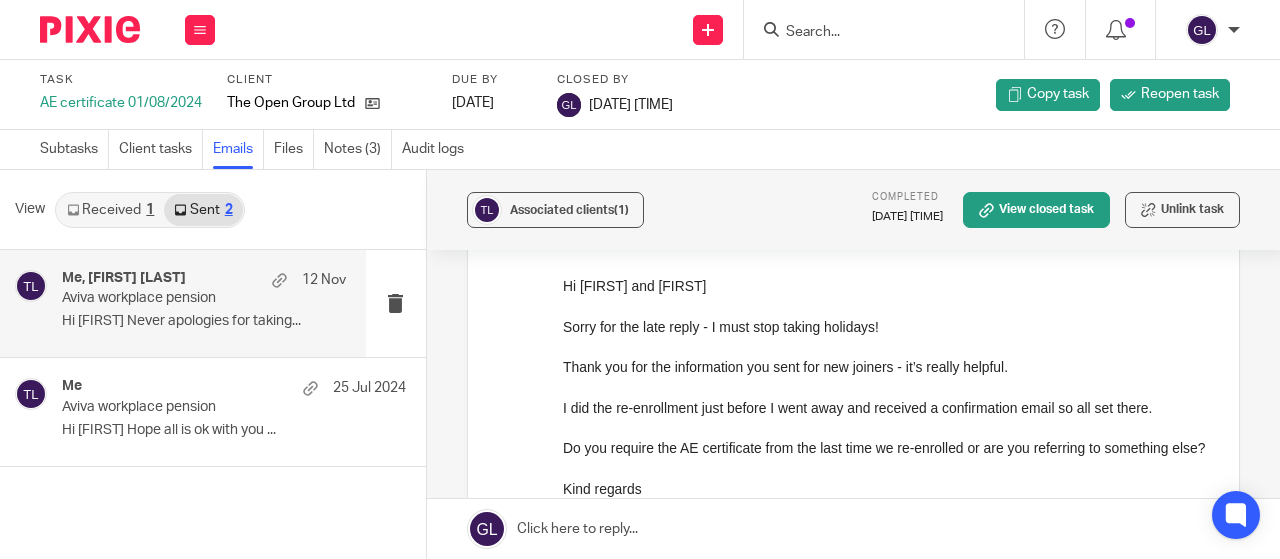 scroll, scrollTop: 0, scrollLeft: 0, axis: both 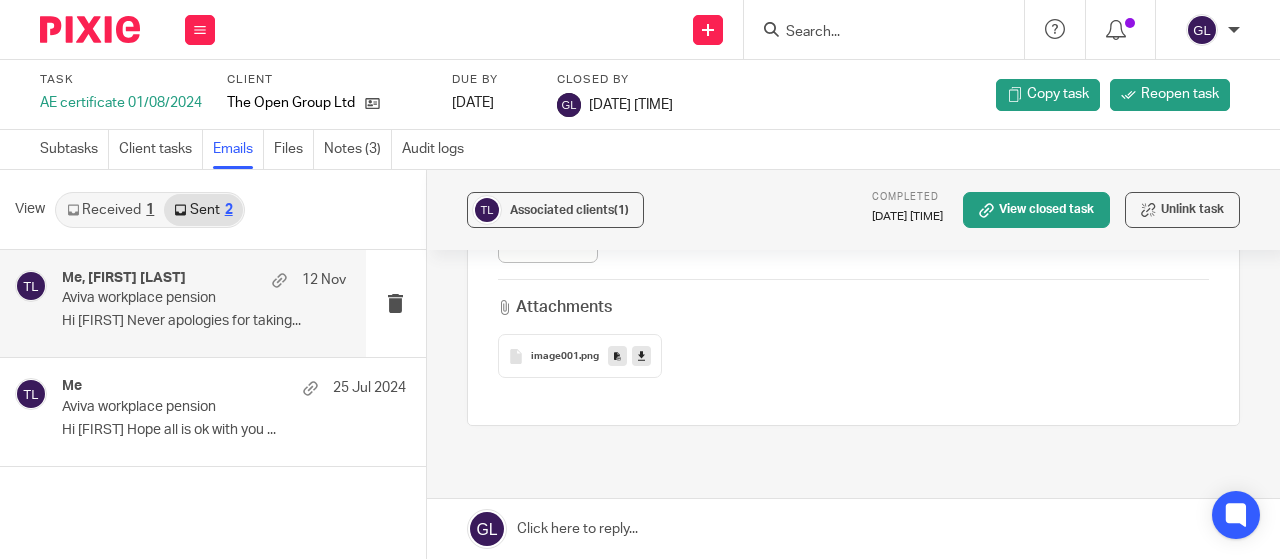 click on "Aviva workplace pension" at bounding box center [175, 298] 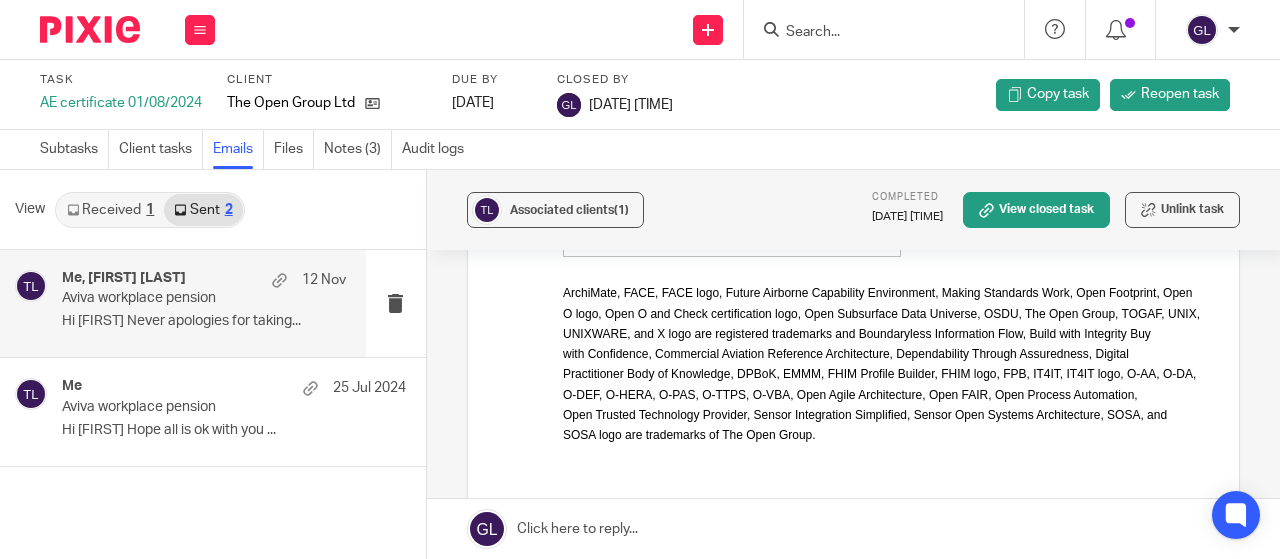 scroll, scrollTop: 2700, scrollLeft: 0, axis: vertical 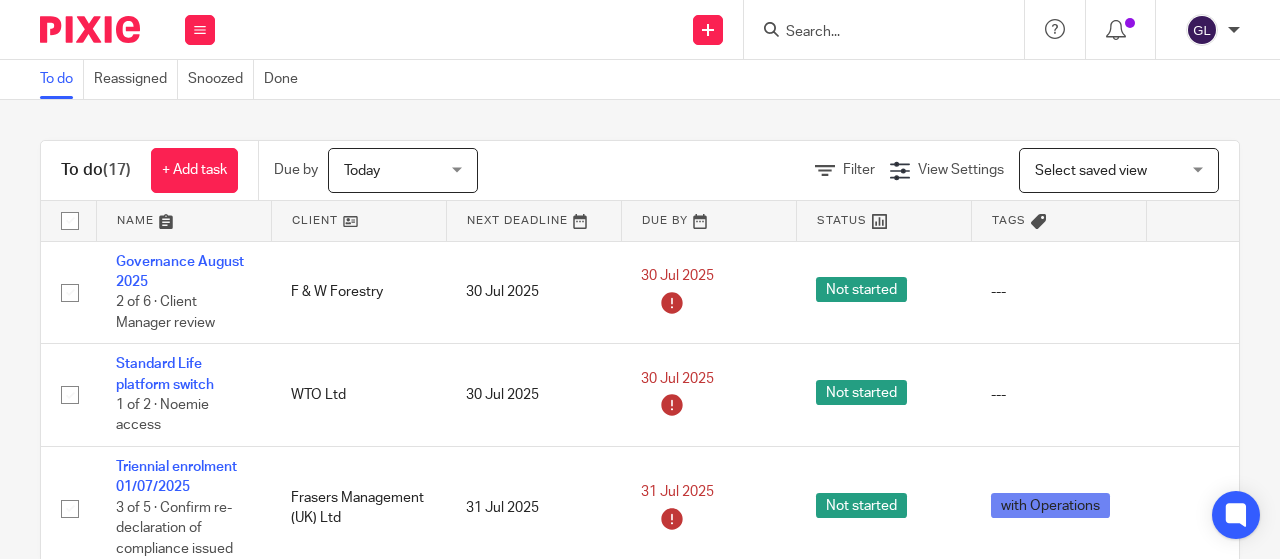 click at bounding box center (874, 33) 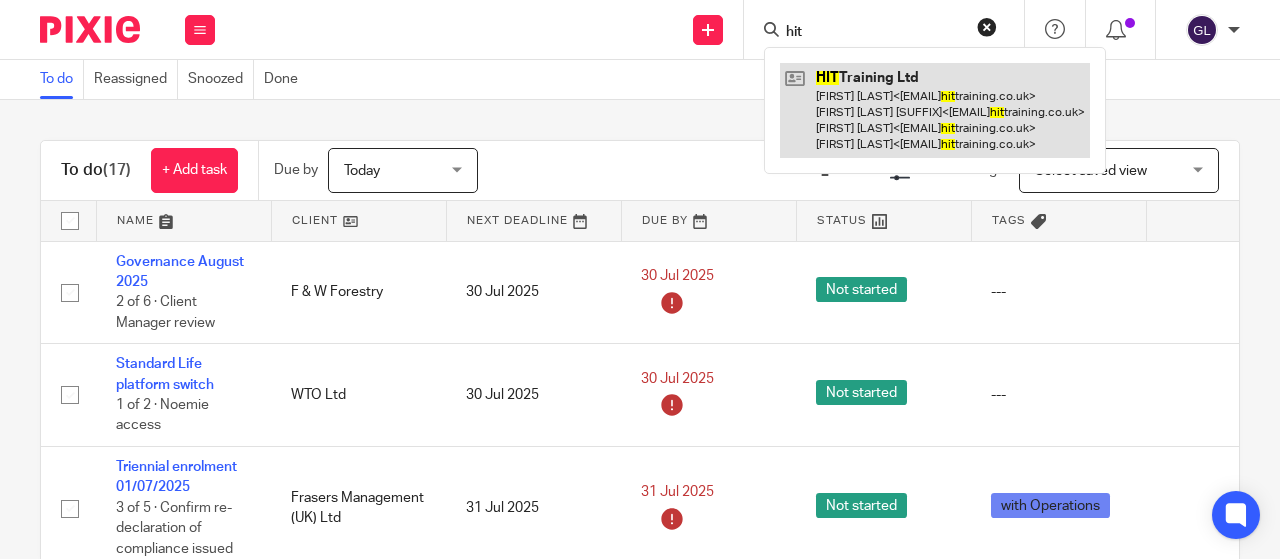 type on "hit" 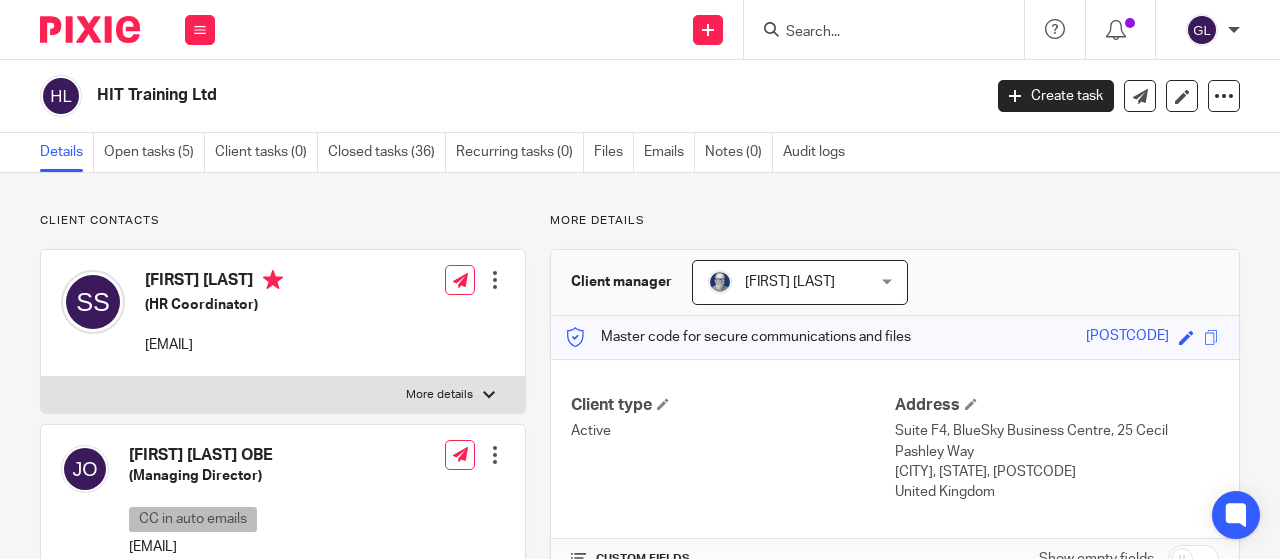 scroll, scrollTop: 0, scrollLeft: 0, axis: both 